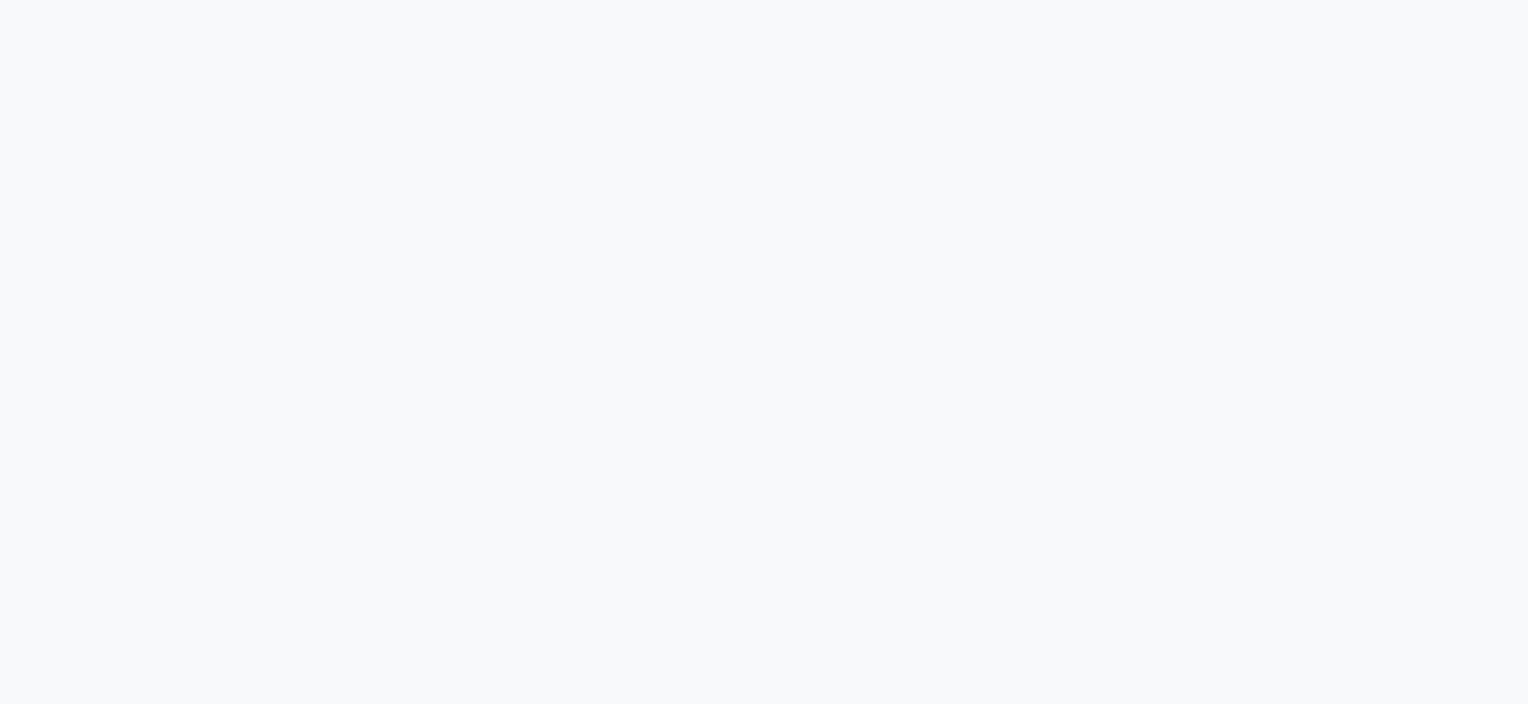 scroll, scrollTop: 0, scrollLeft: 0, axis: both 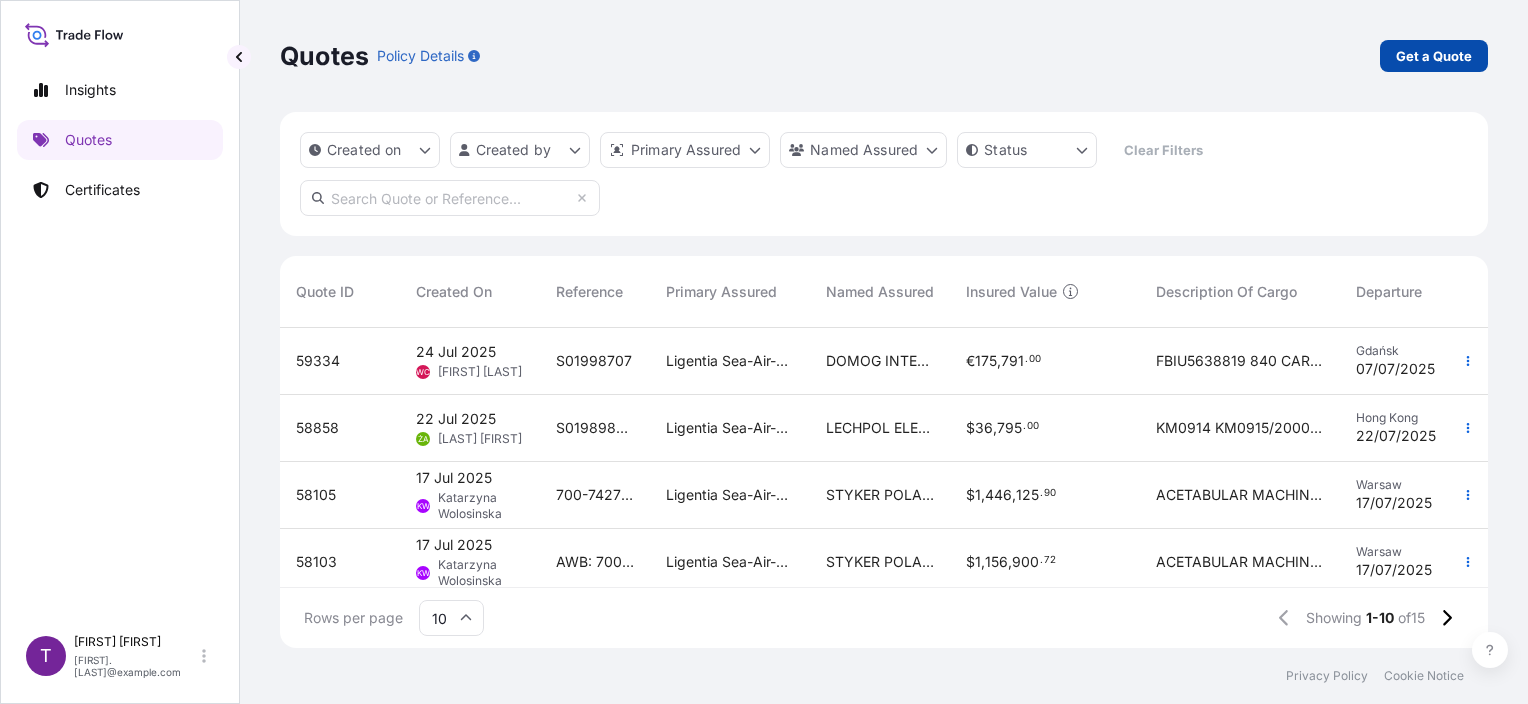click on "Get a Quote" at bounding box center (1434, 56) 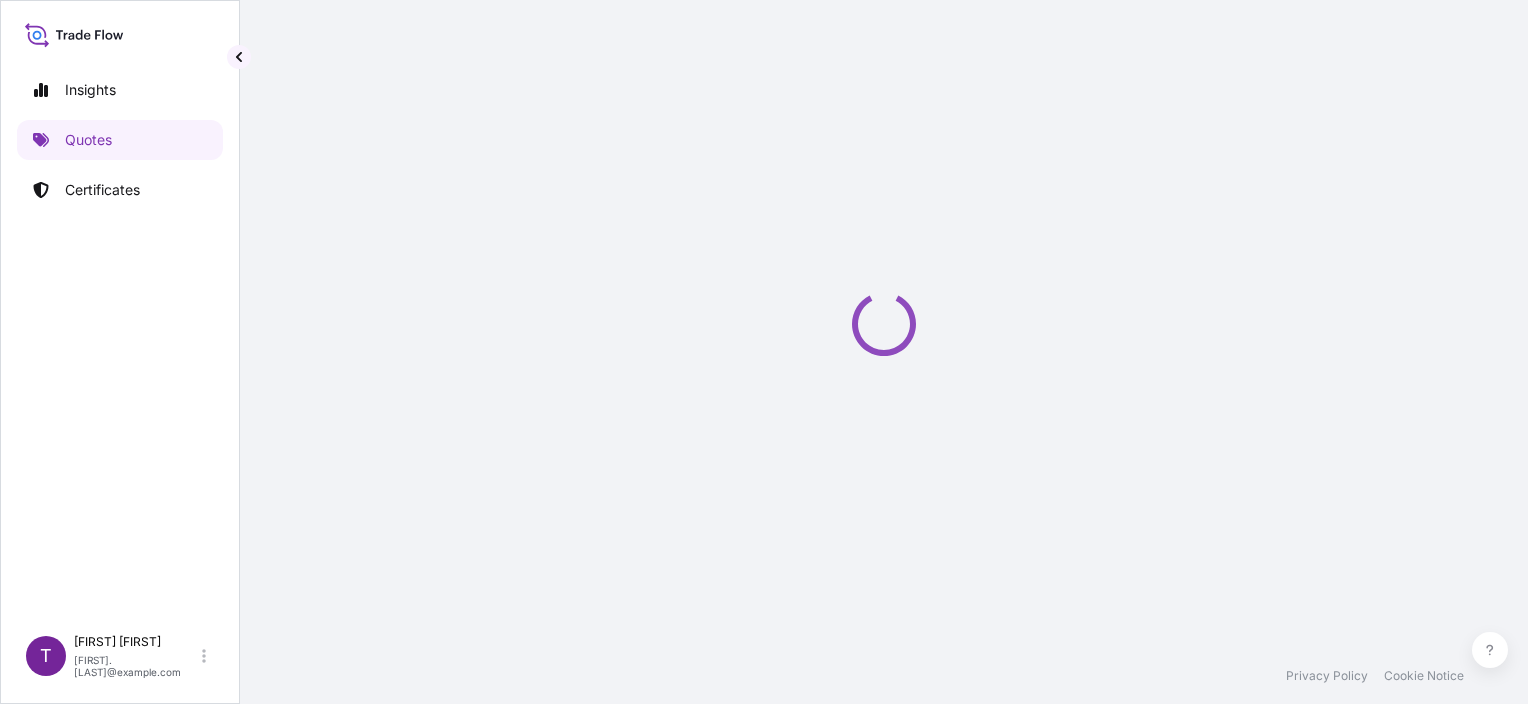 select on "Sea" 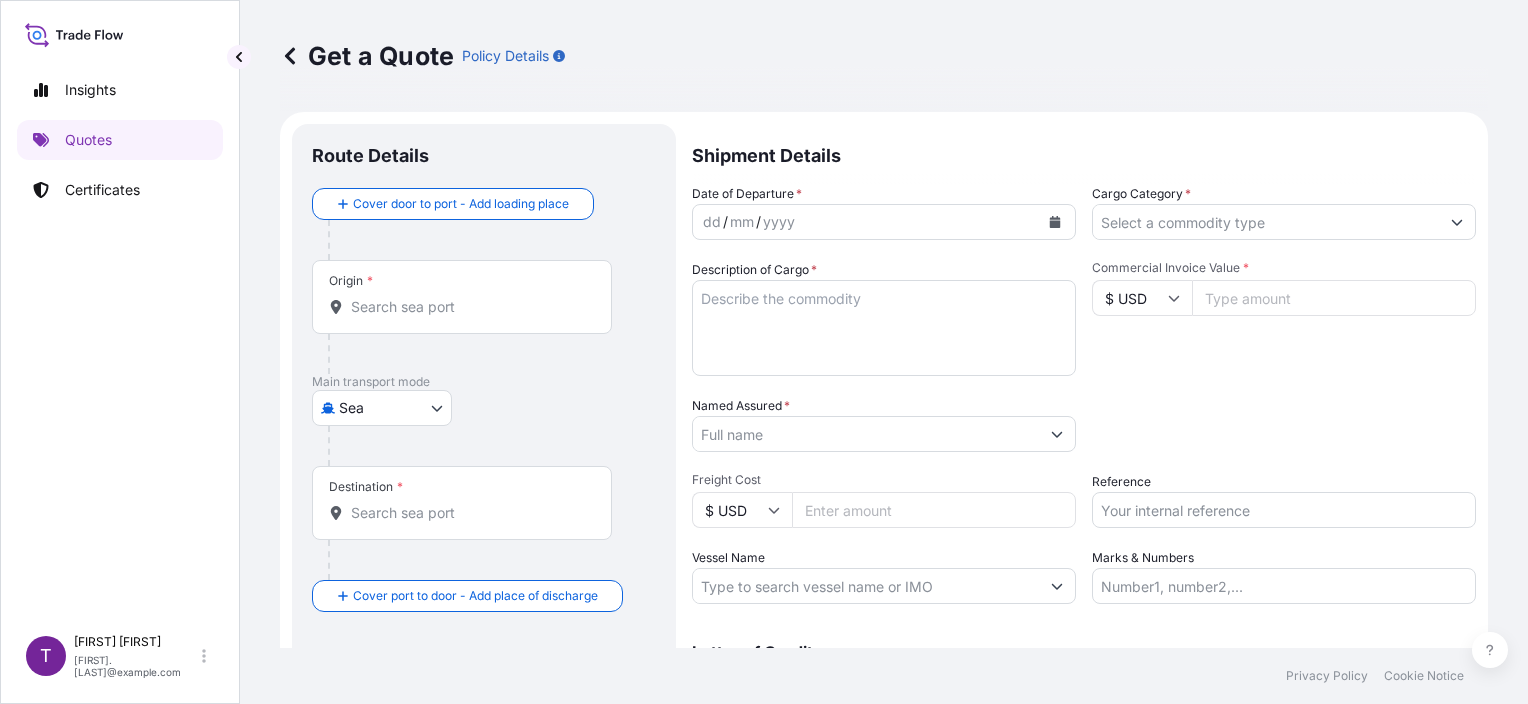 scroll, scrollTop: 32, scrollLeft: 0, axis: vertical 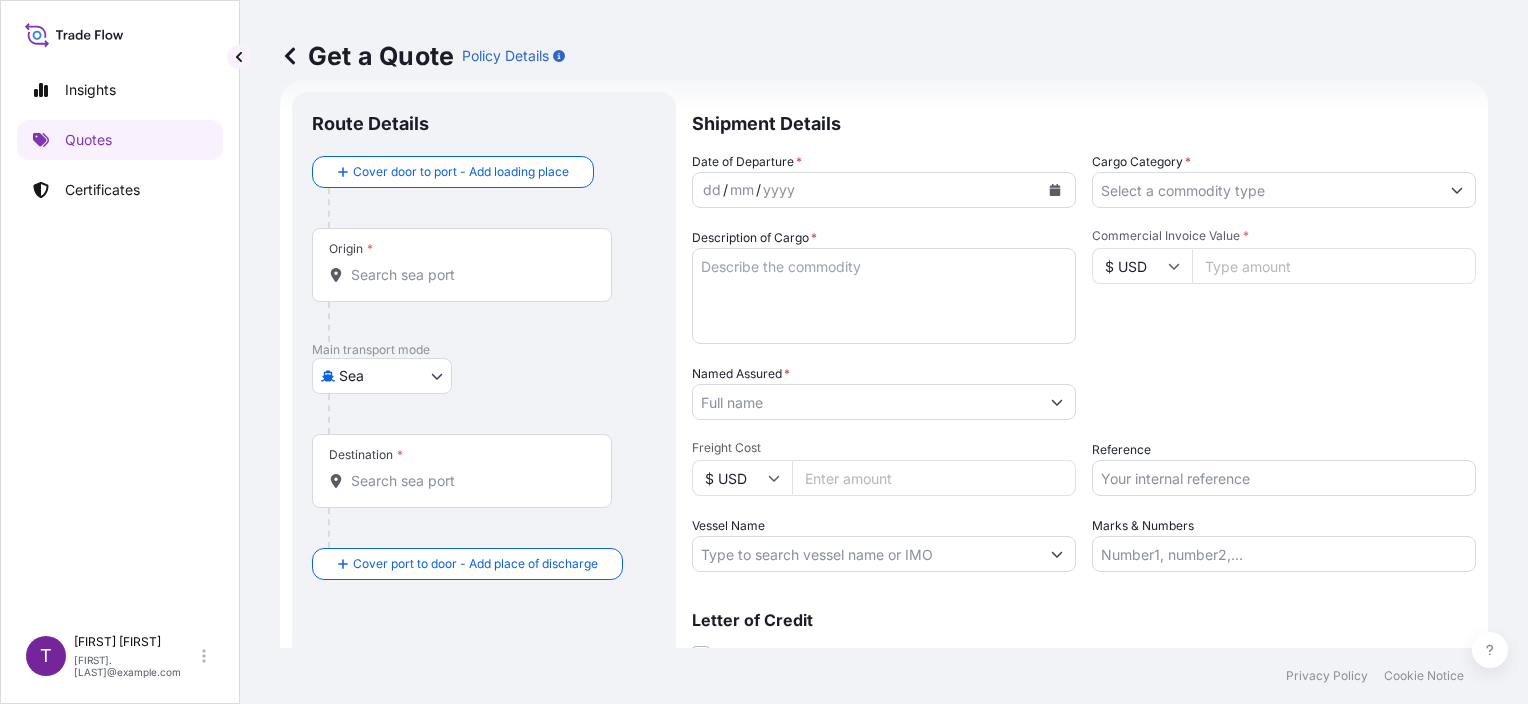 click on "Route Details" at bounding box center [484, 134] 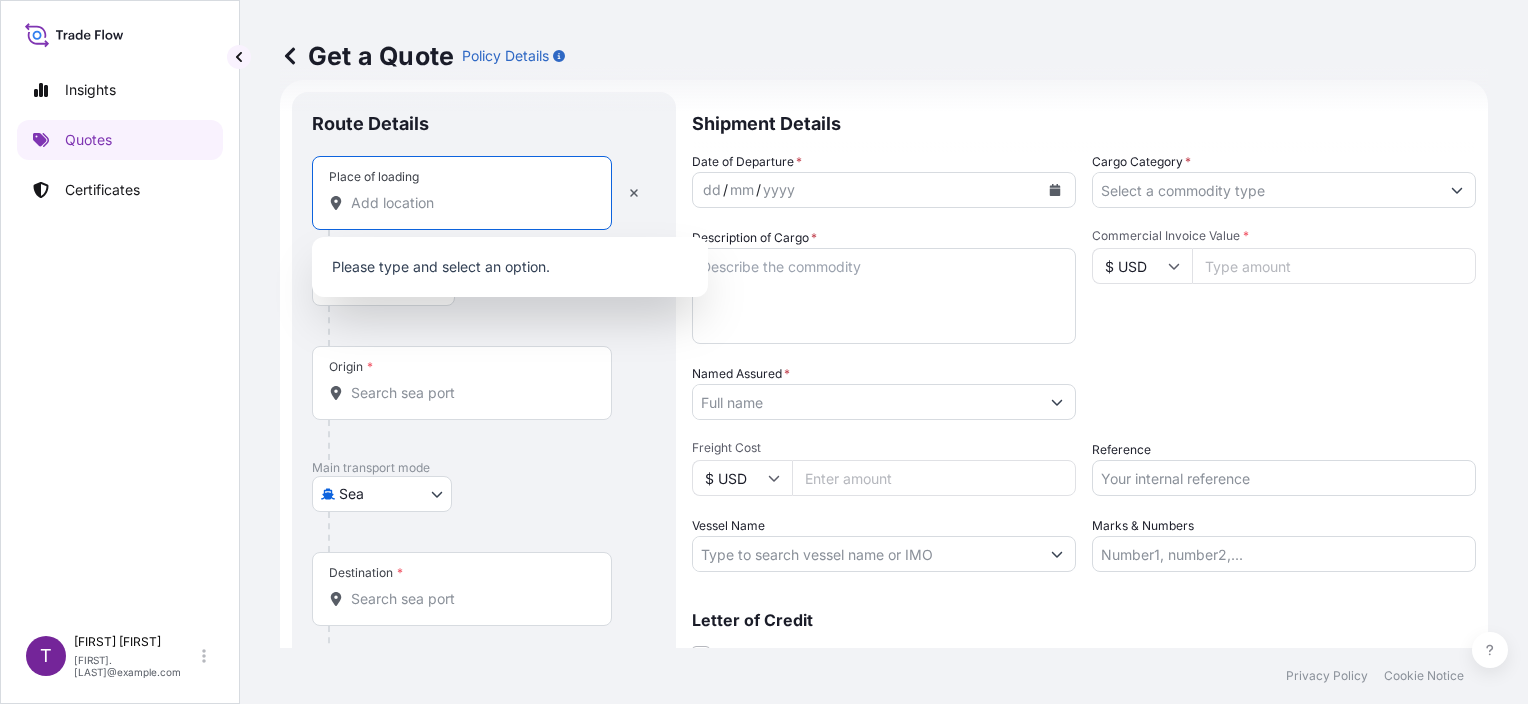 click on "Place of loading" at bounding box center (469, 203) 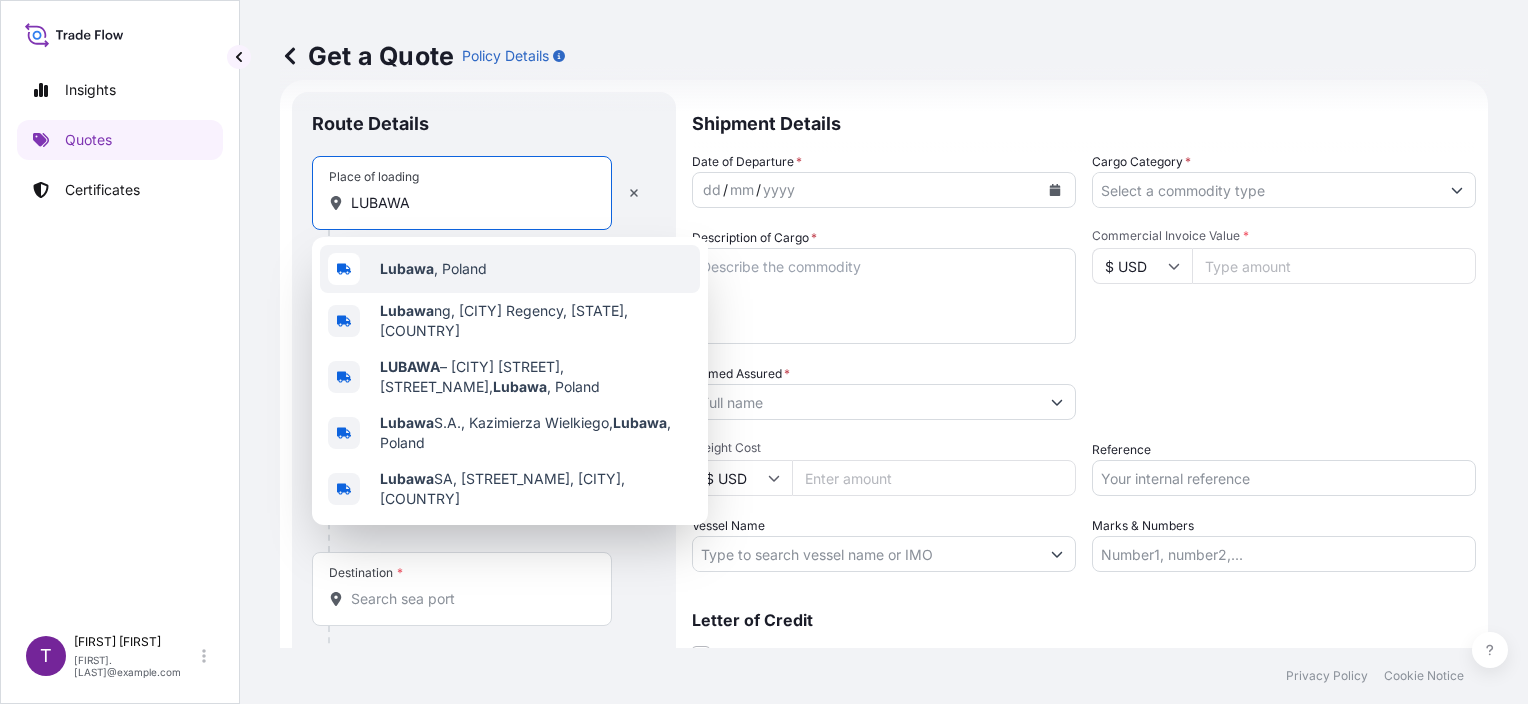 click on "Lubawa" at bounding box center (407, 268) 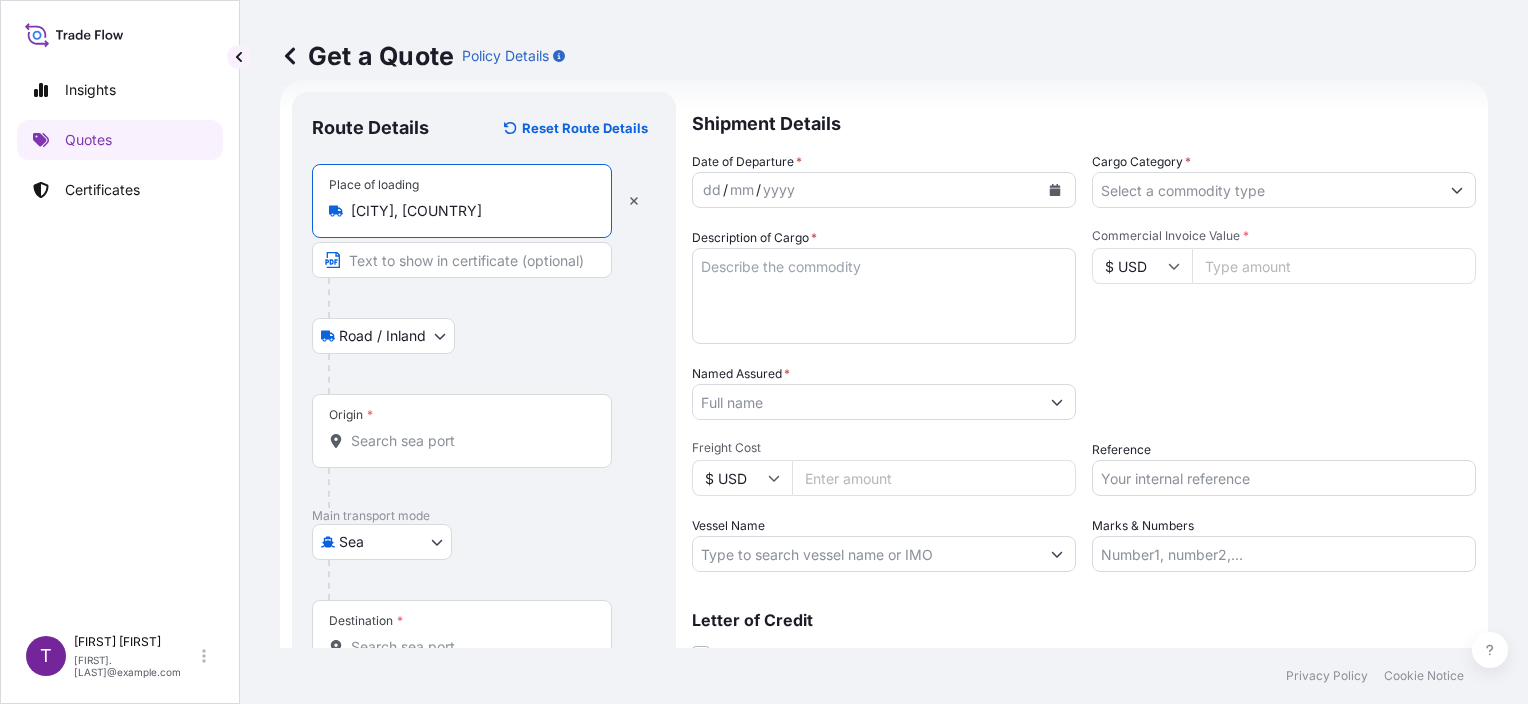 type on "[CITY], [COUNTRY]" 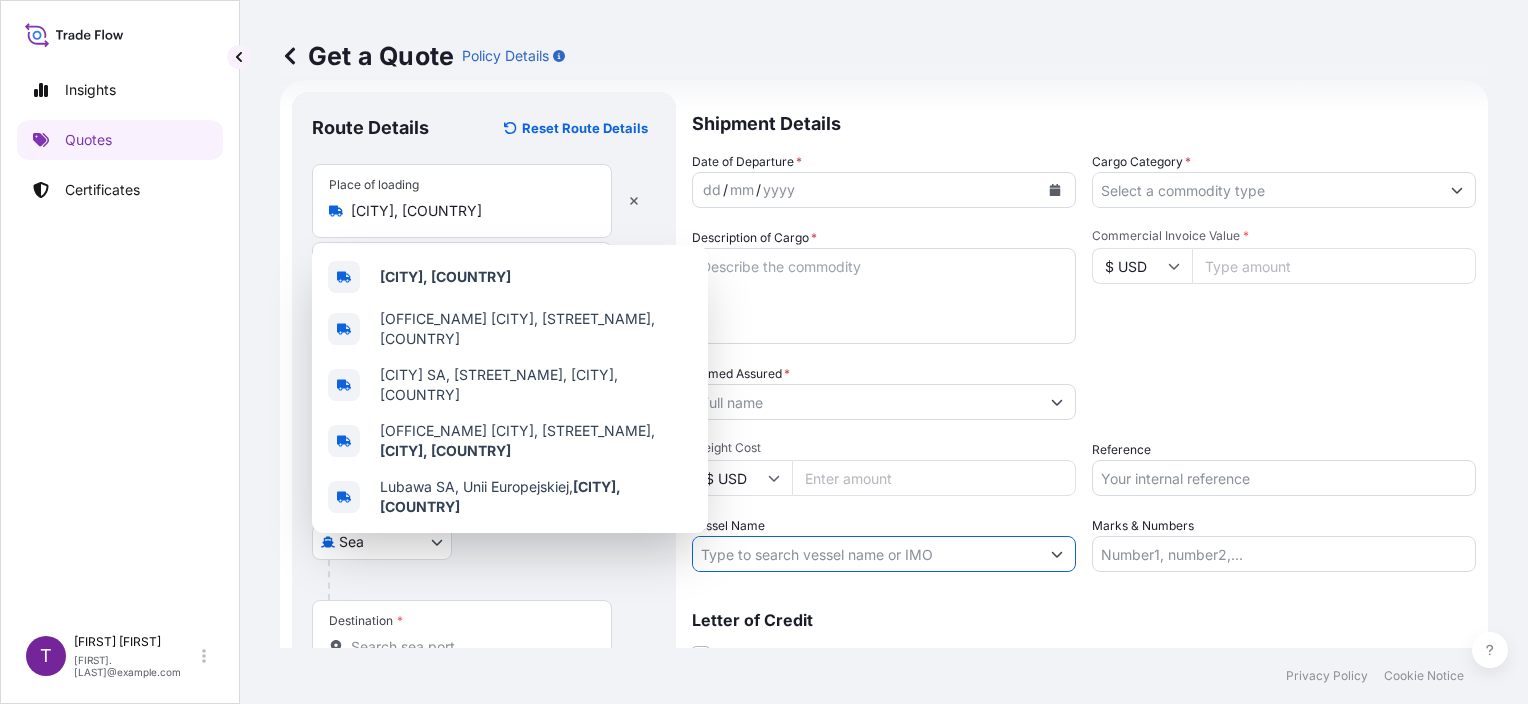 click on "Vessel Name" at bounding box center (866, 554) 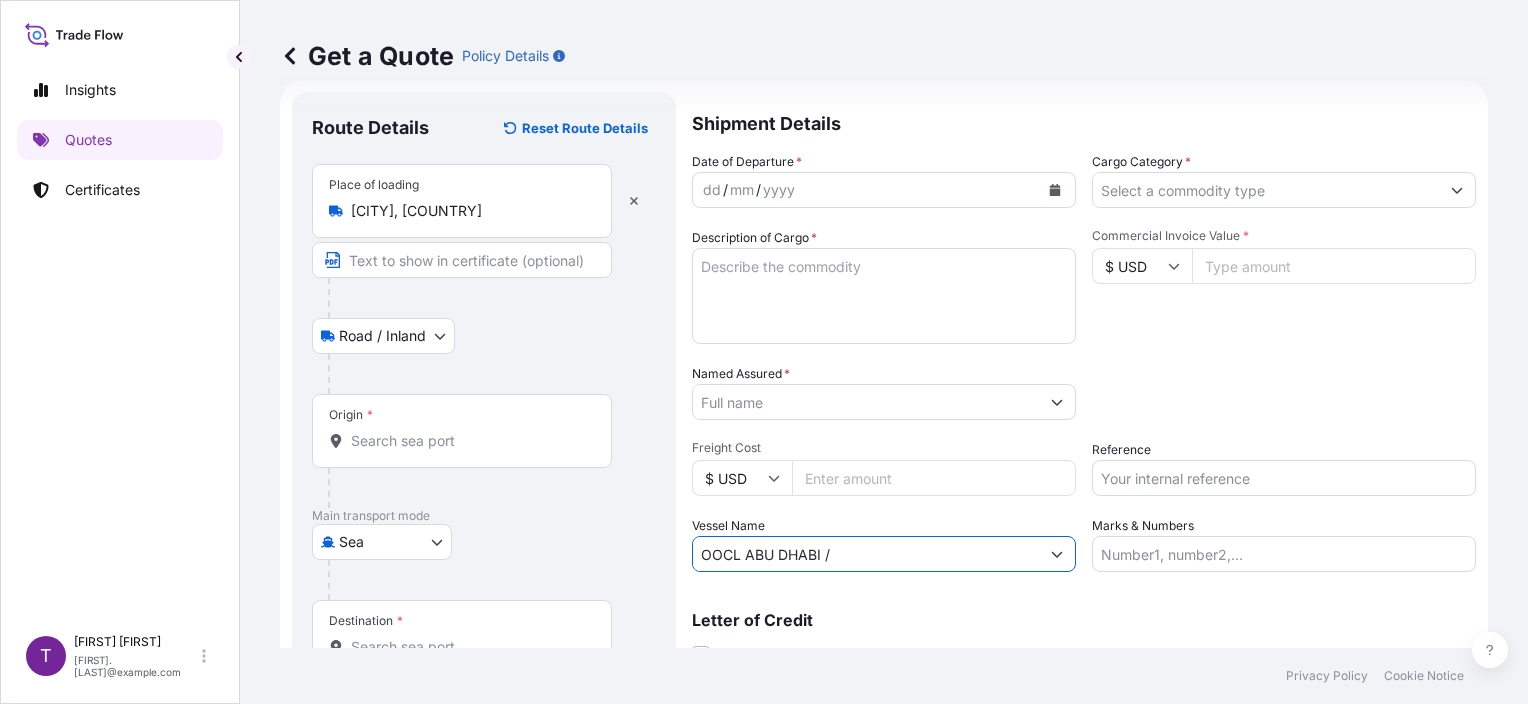 click on "OOCL ABU DHABI /" at bounding box center [866, 554] 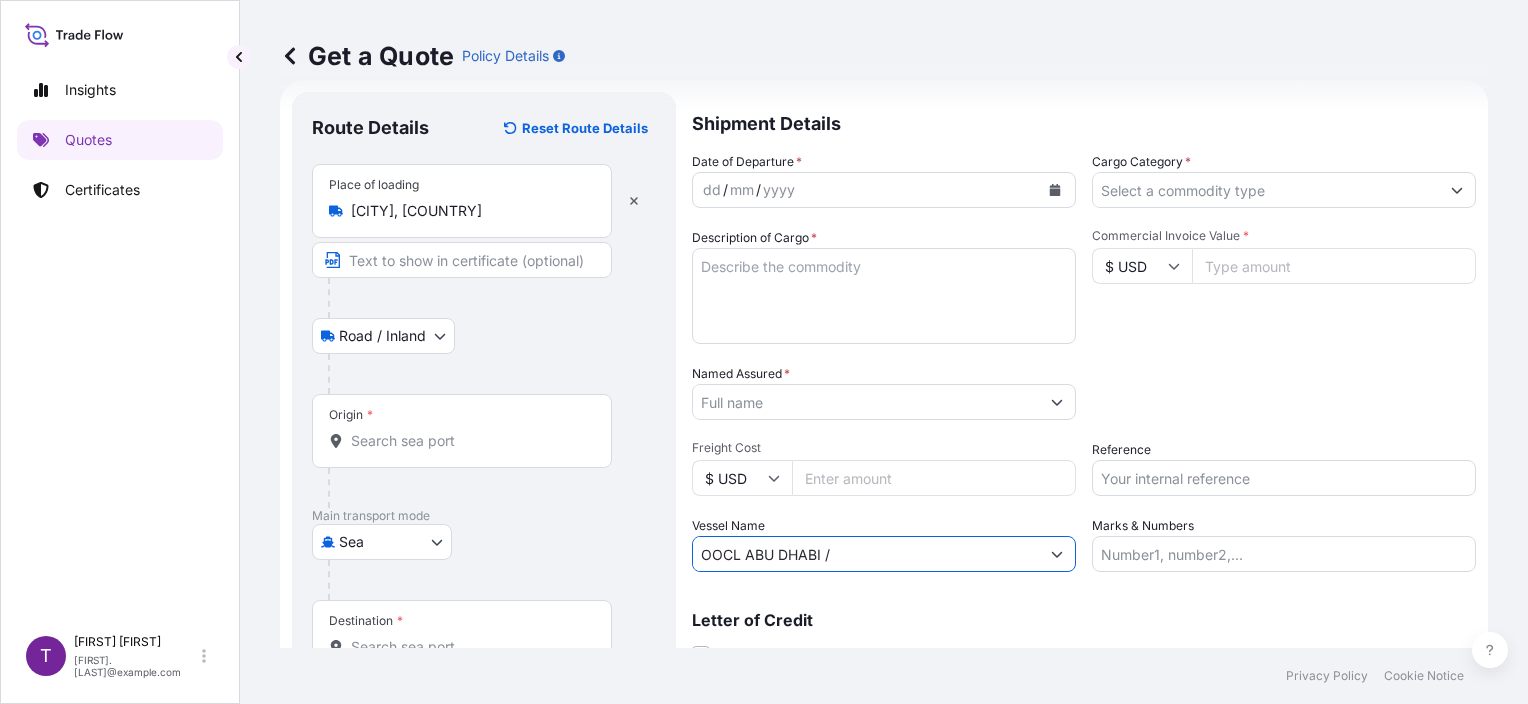 paste on "005E" 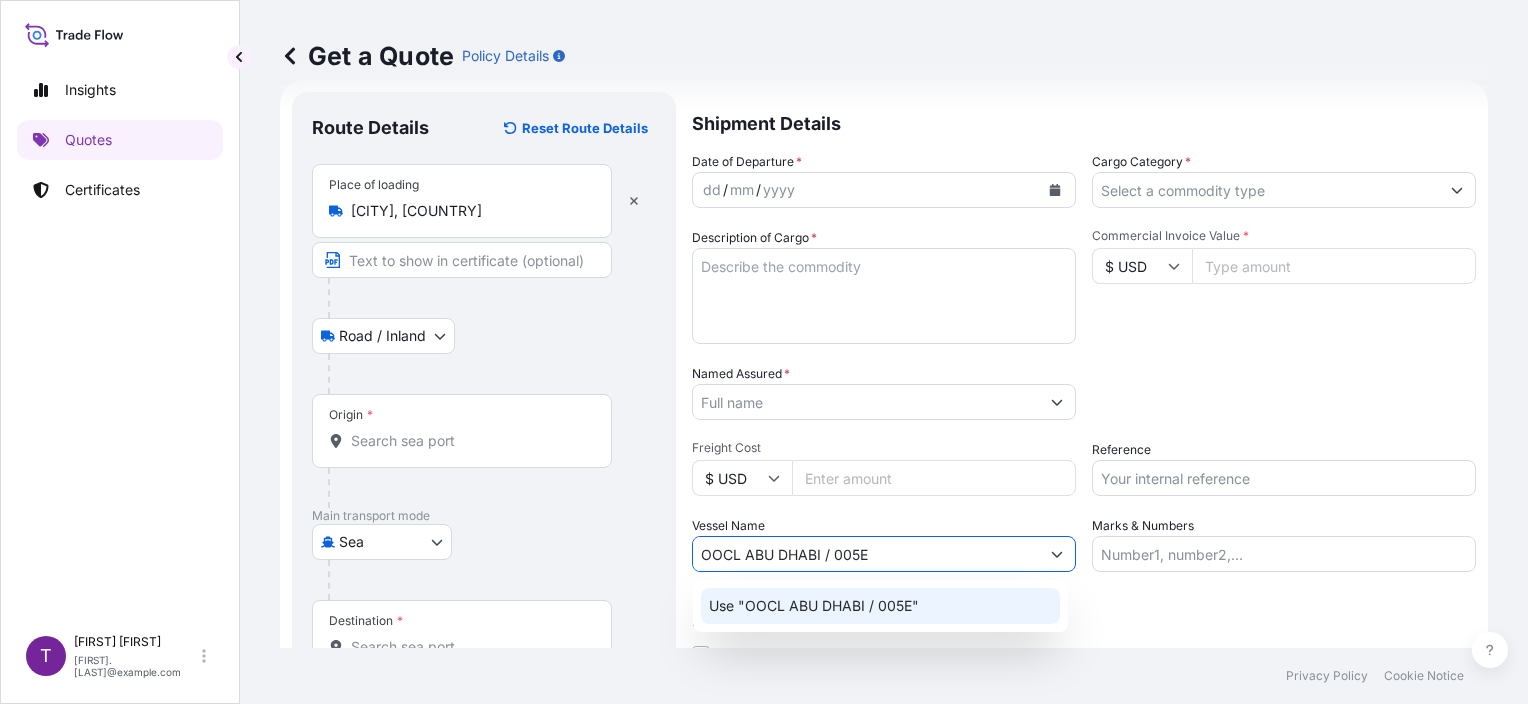 click on "Use "OOCL ABU DHABI / 005E"" 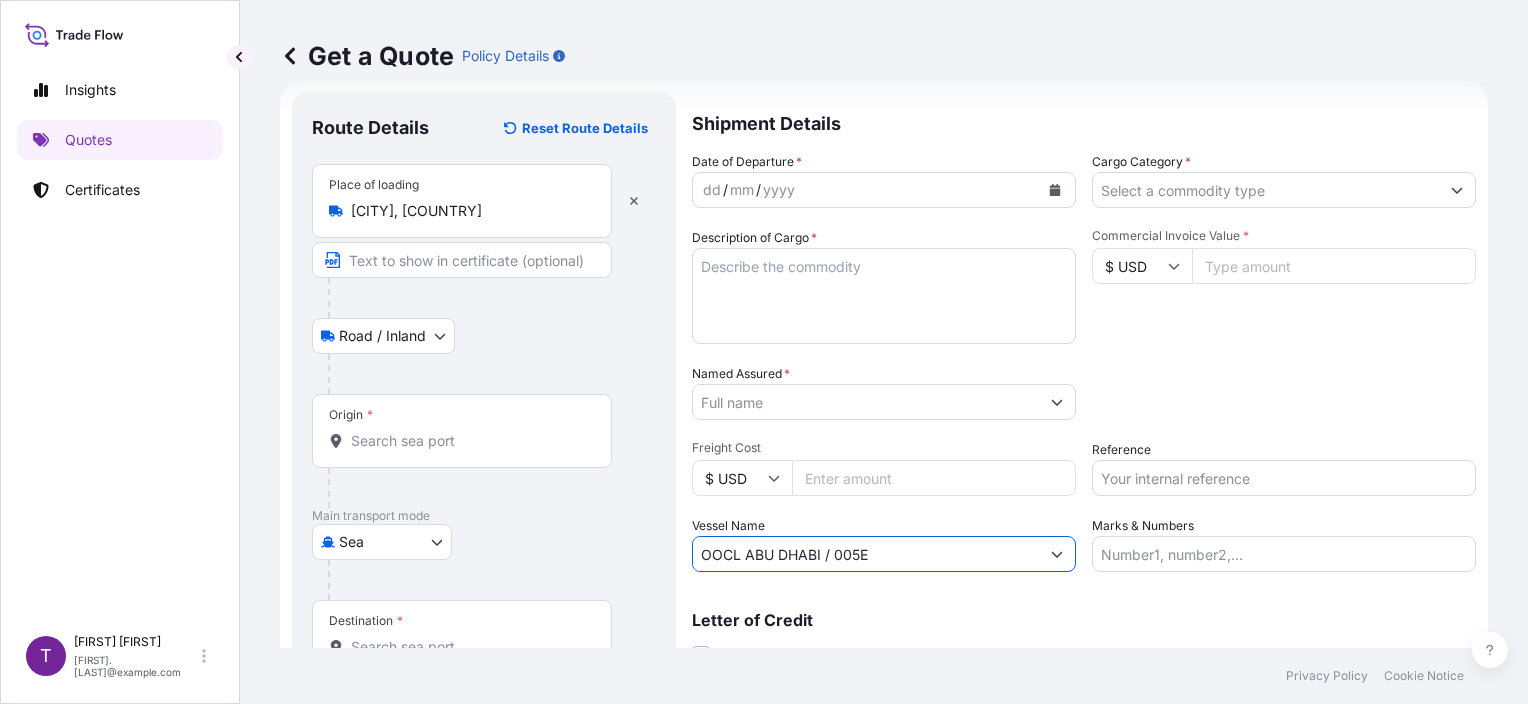 type on "OOCL ABU DHABI / 005E" 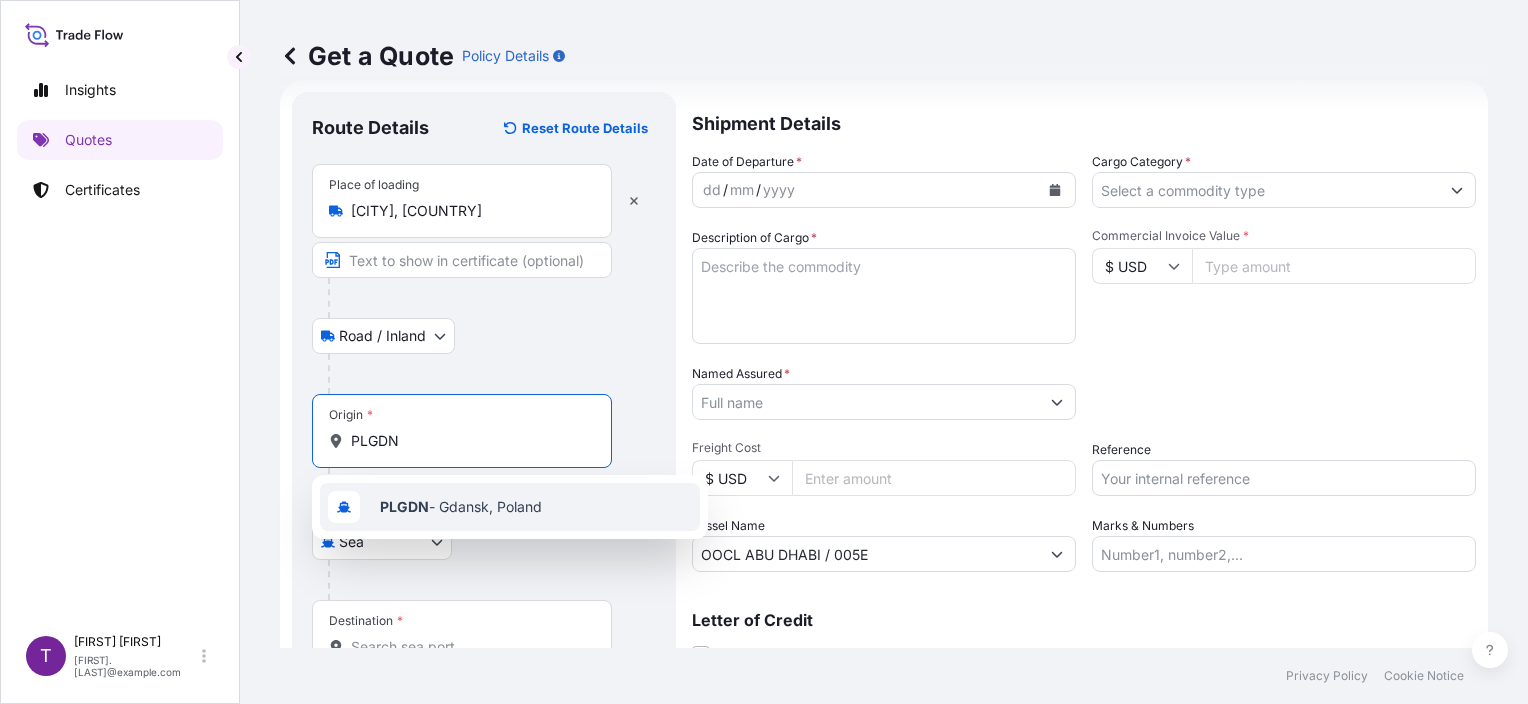 click on "PLGDN" at bounding box center [404, 506] 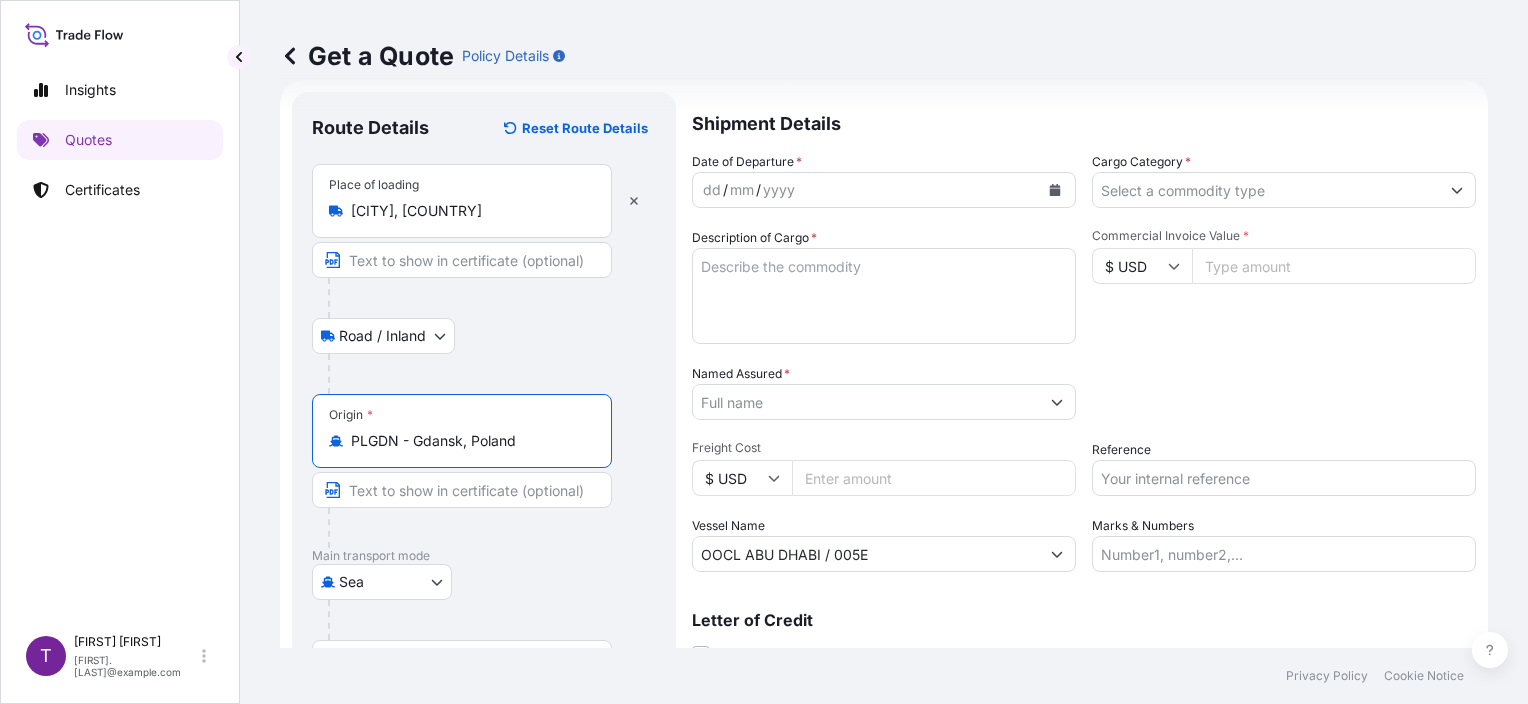 type on "PLGDN - Gdansk, Poland" 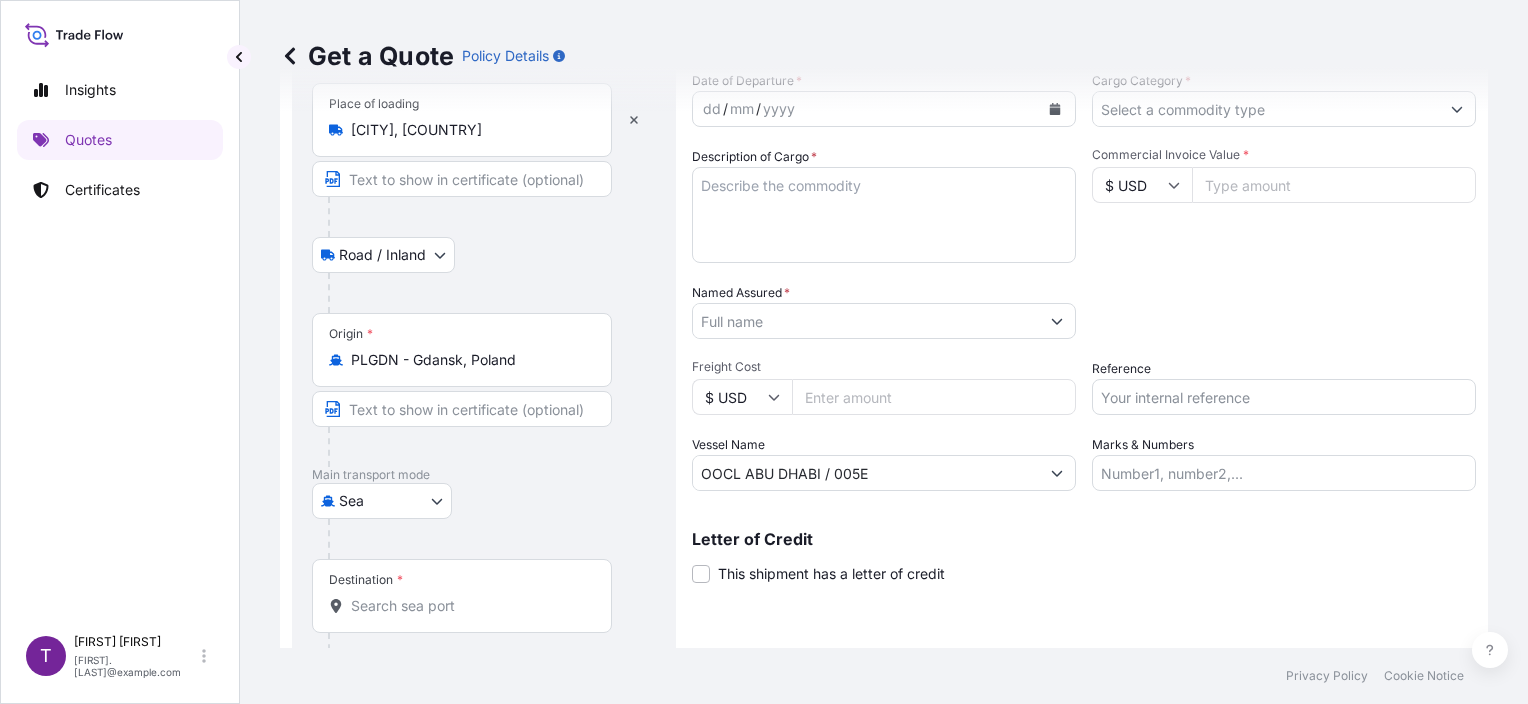 scroll, scrollTop: 200, scrollLeft: 0, axis: vertical 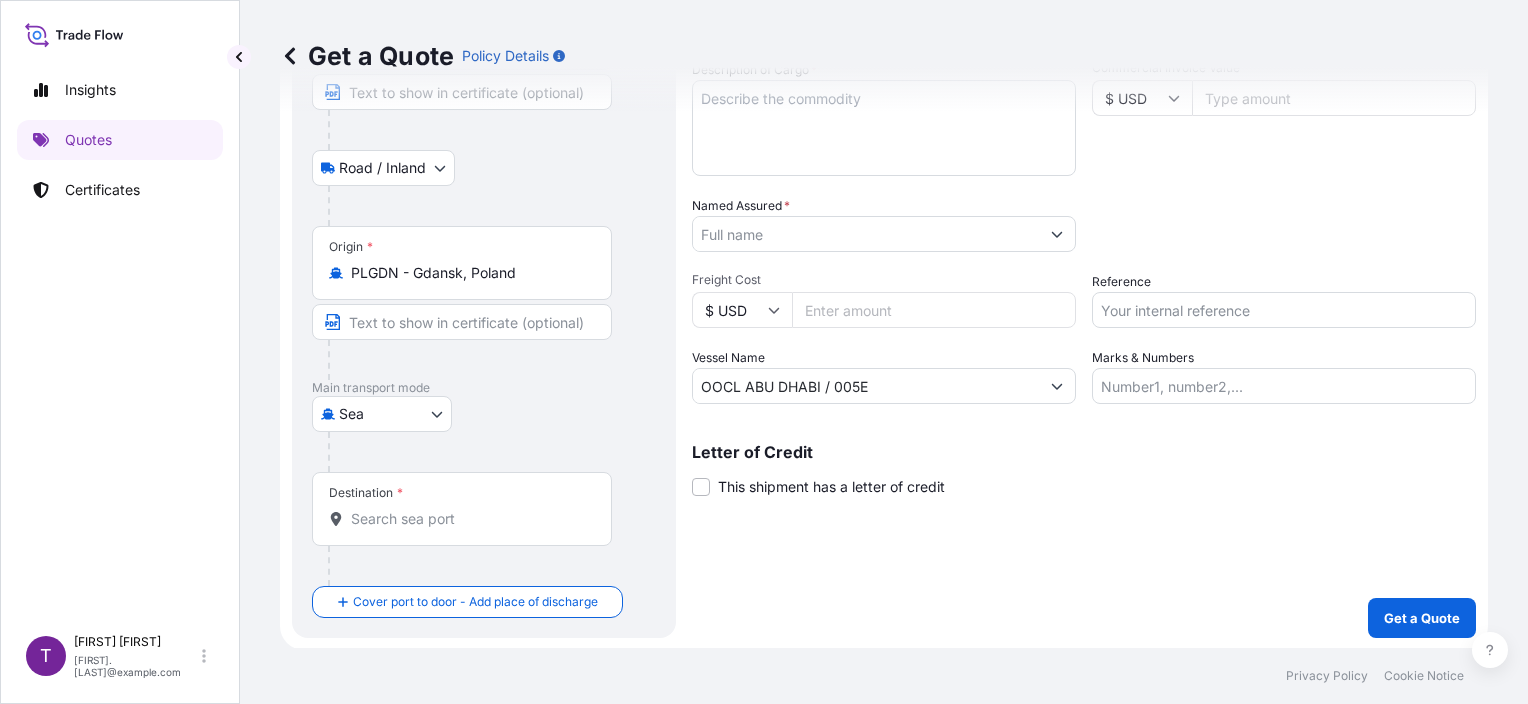 click on "Destination *" at bounding box center [462, 509] 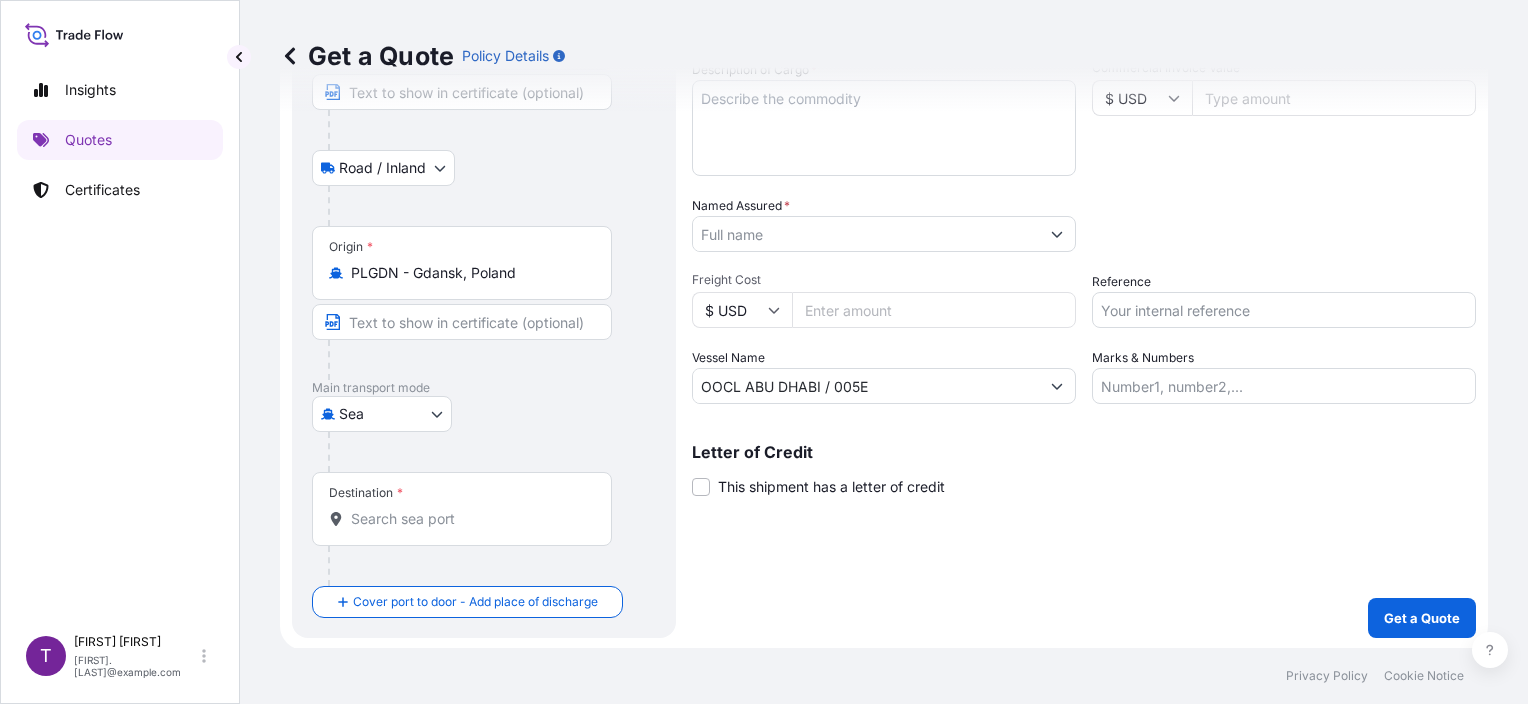 click on "Destination *" at bounding box center [469, 519] 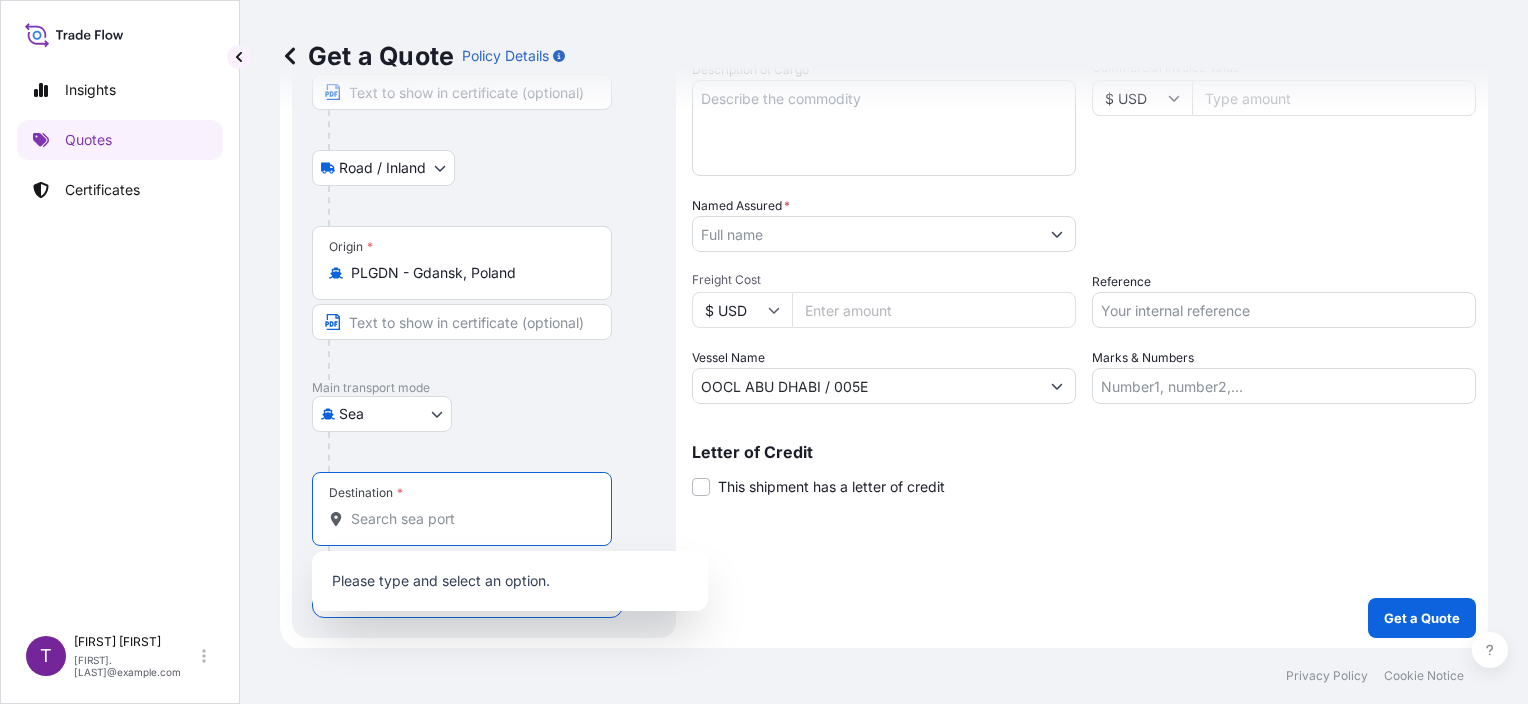 paste on "Shanghai" 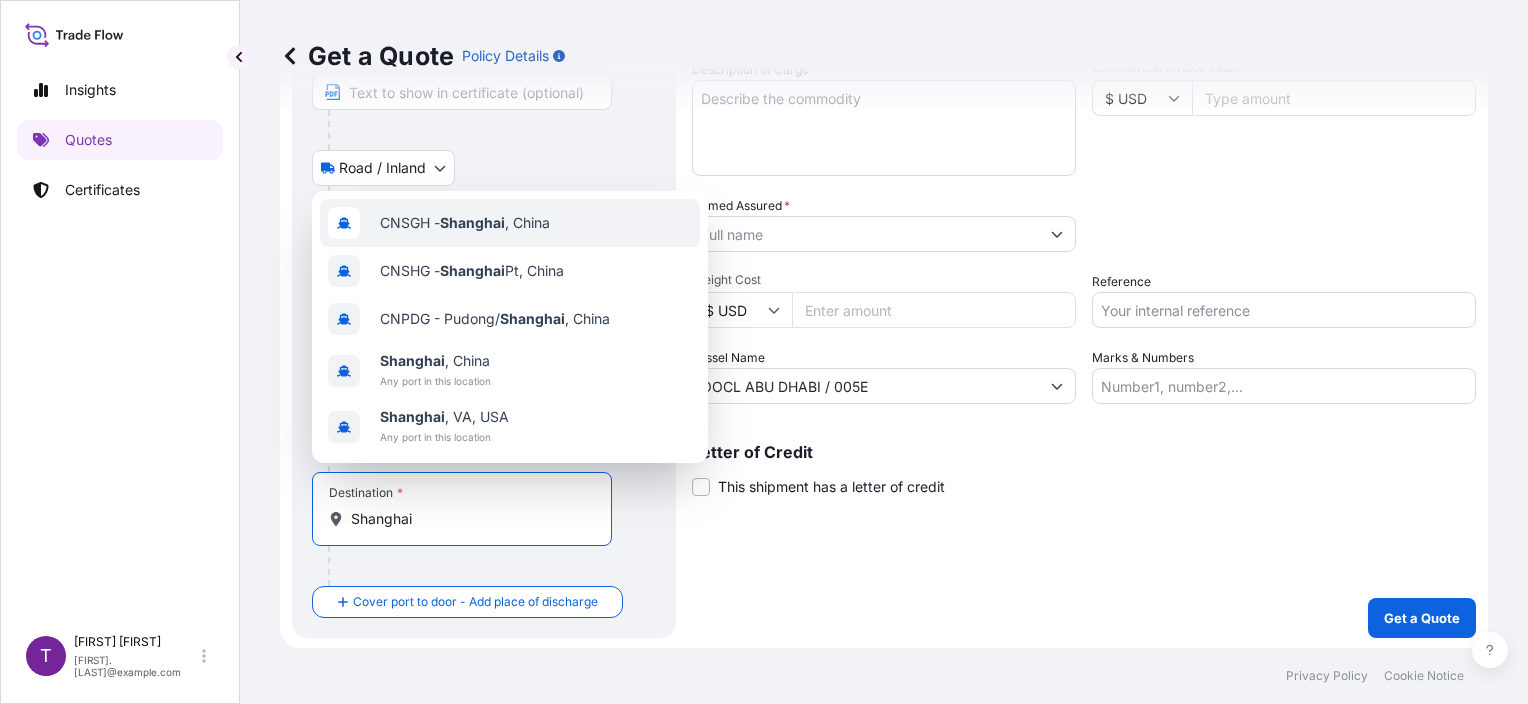 click on "CNSGH -  Shanghai , China" at bounding box center [465, 223] 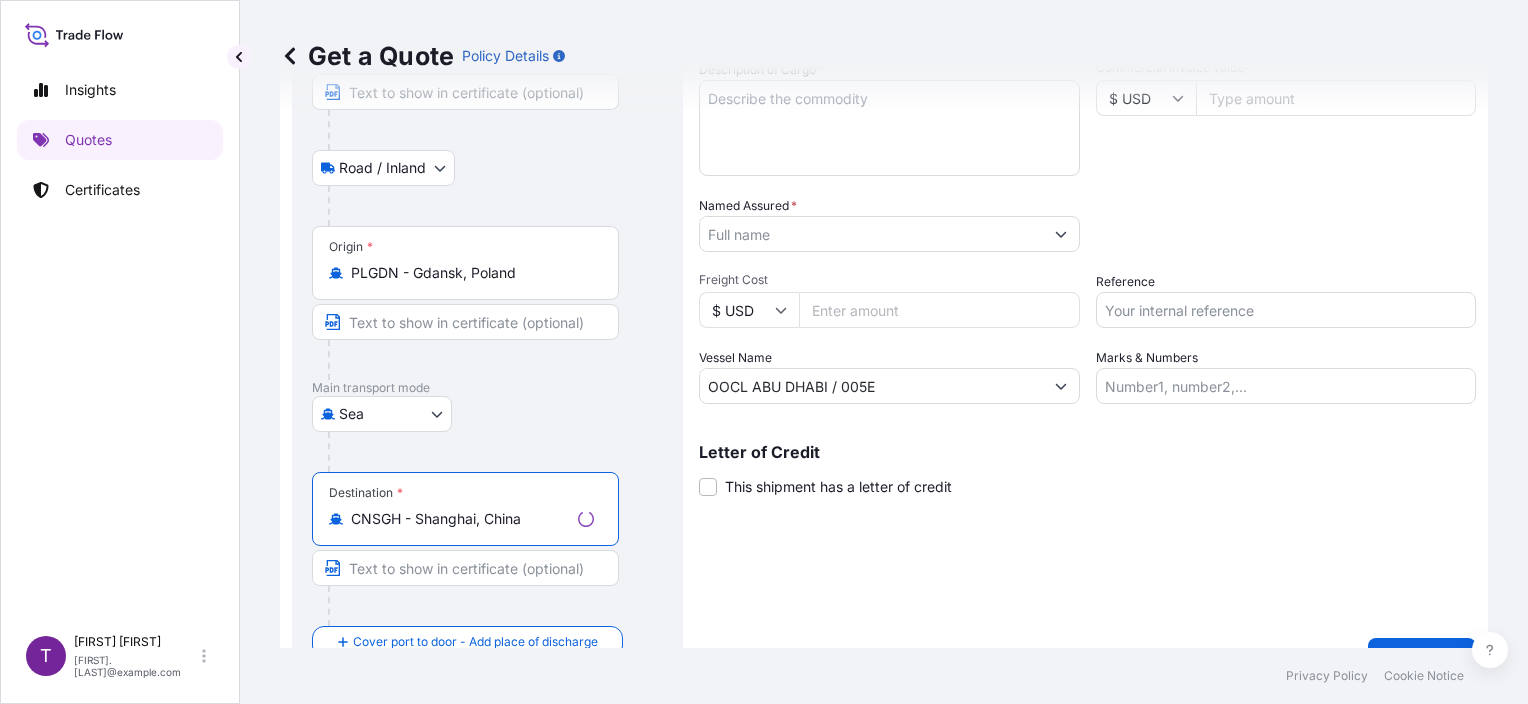 type on "CNSGH - Shanghai, China" 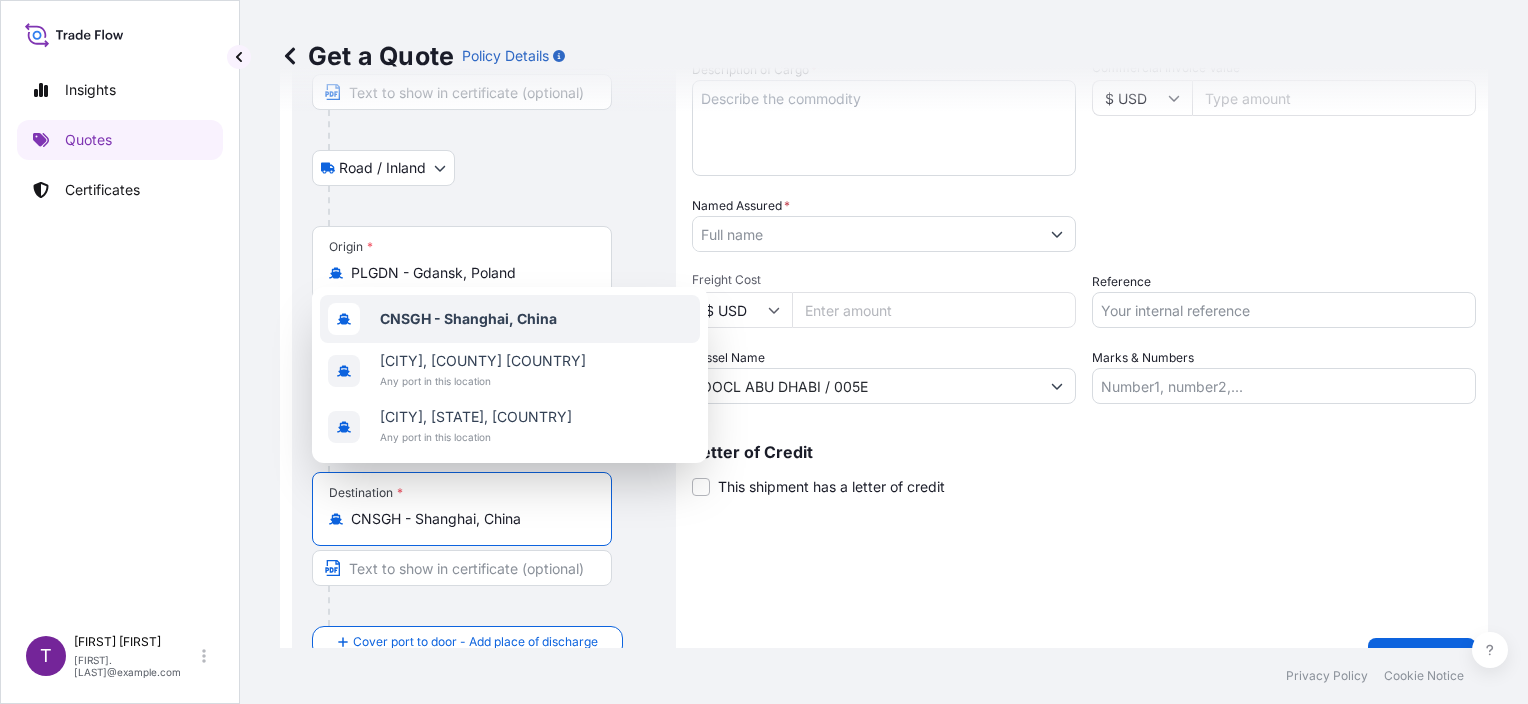 click on "CNSGH - Shanghai, China" at bounding box center (468, 318) 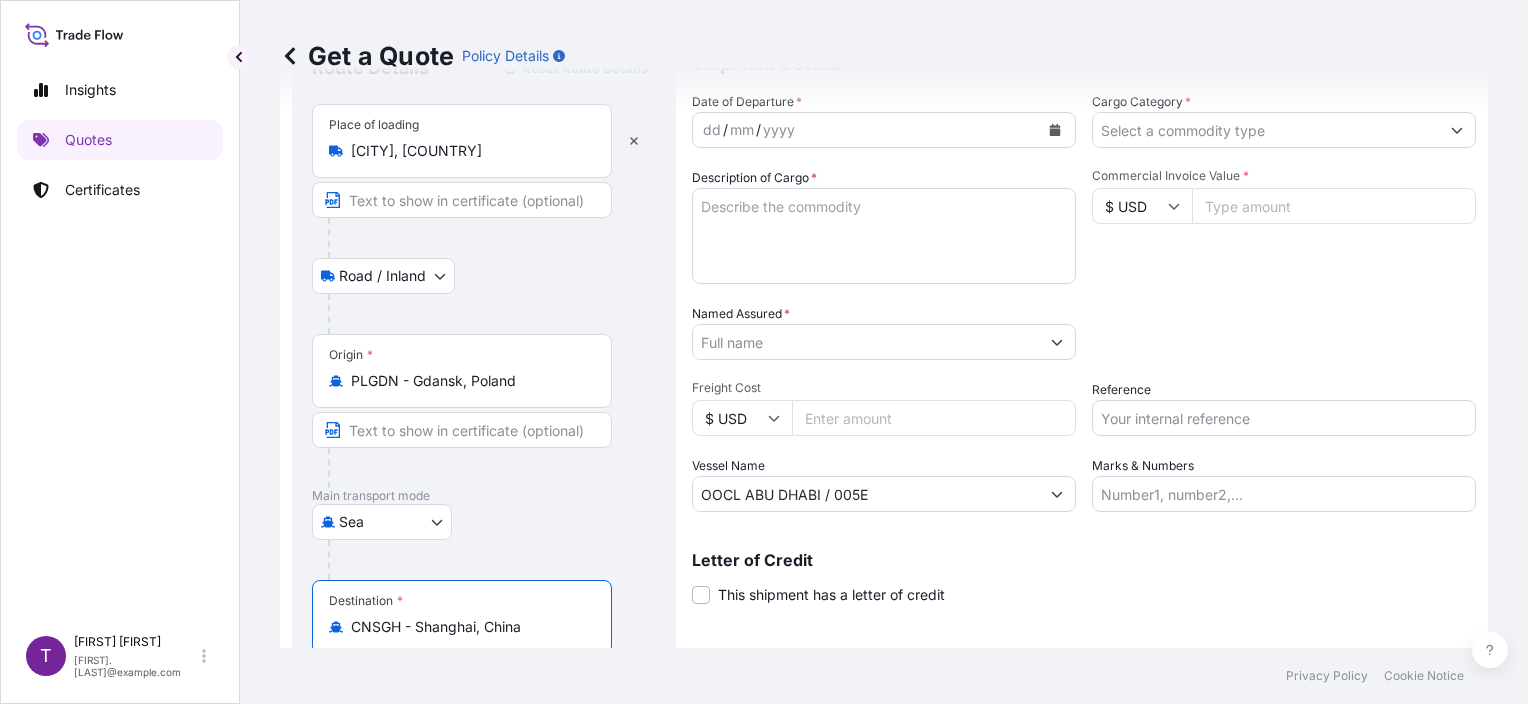 scroll, scrollTop: 0, scrollLeft: 0, axis: both 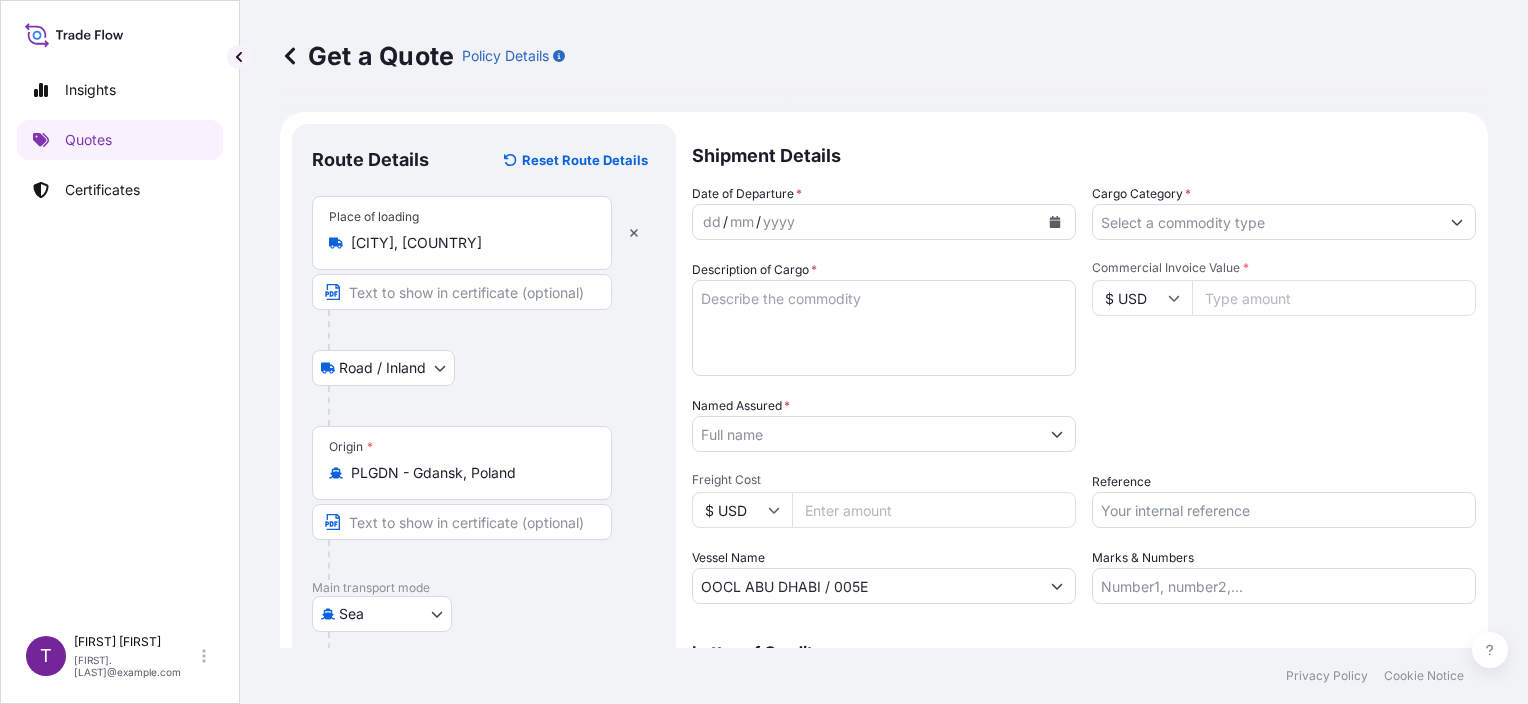 click at bounding box center (1055, 222) 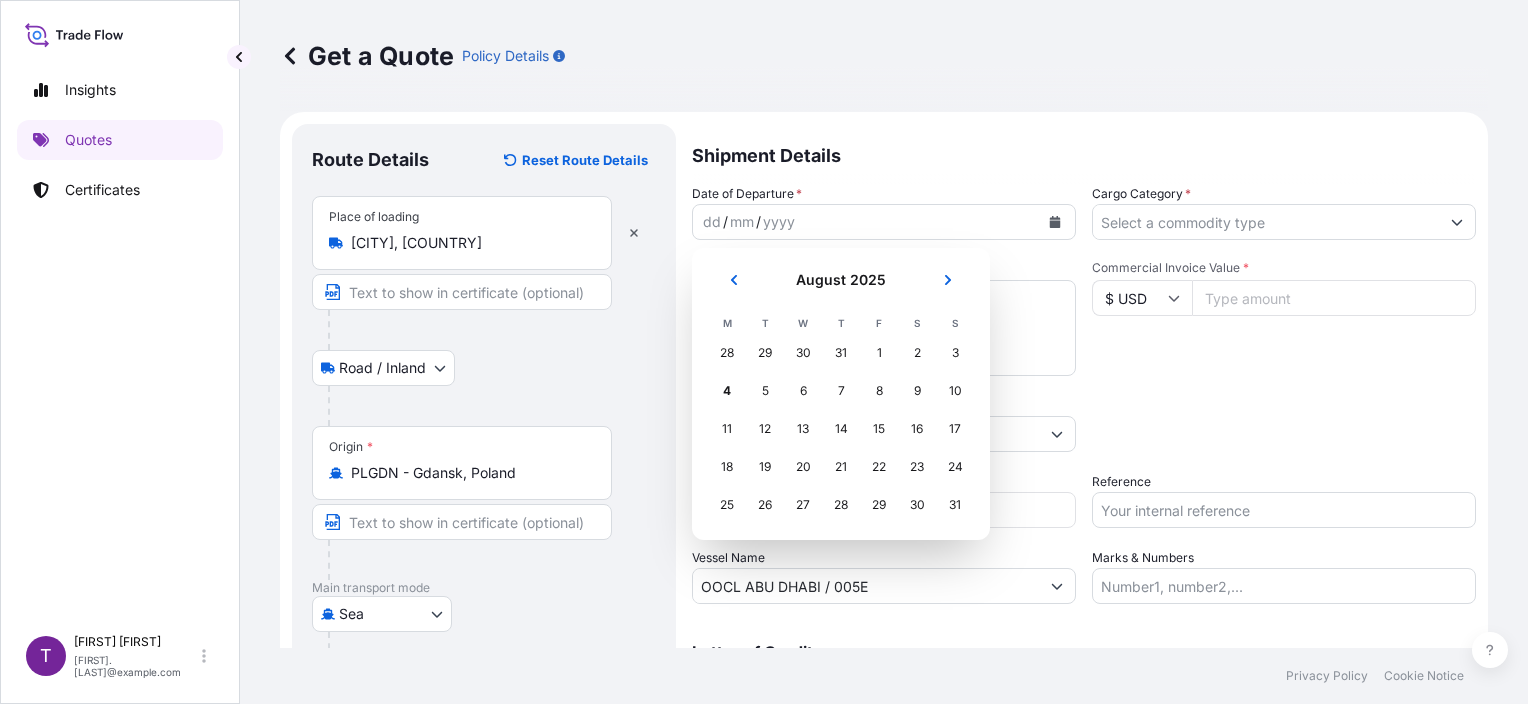 click on "31" at bounding box center (841, 353) 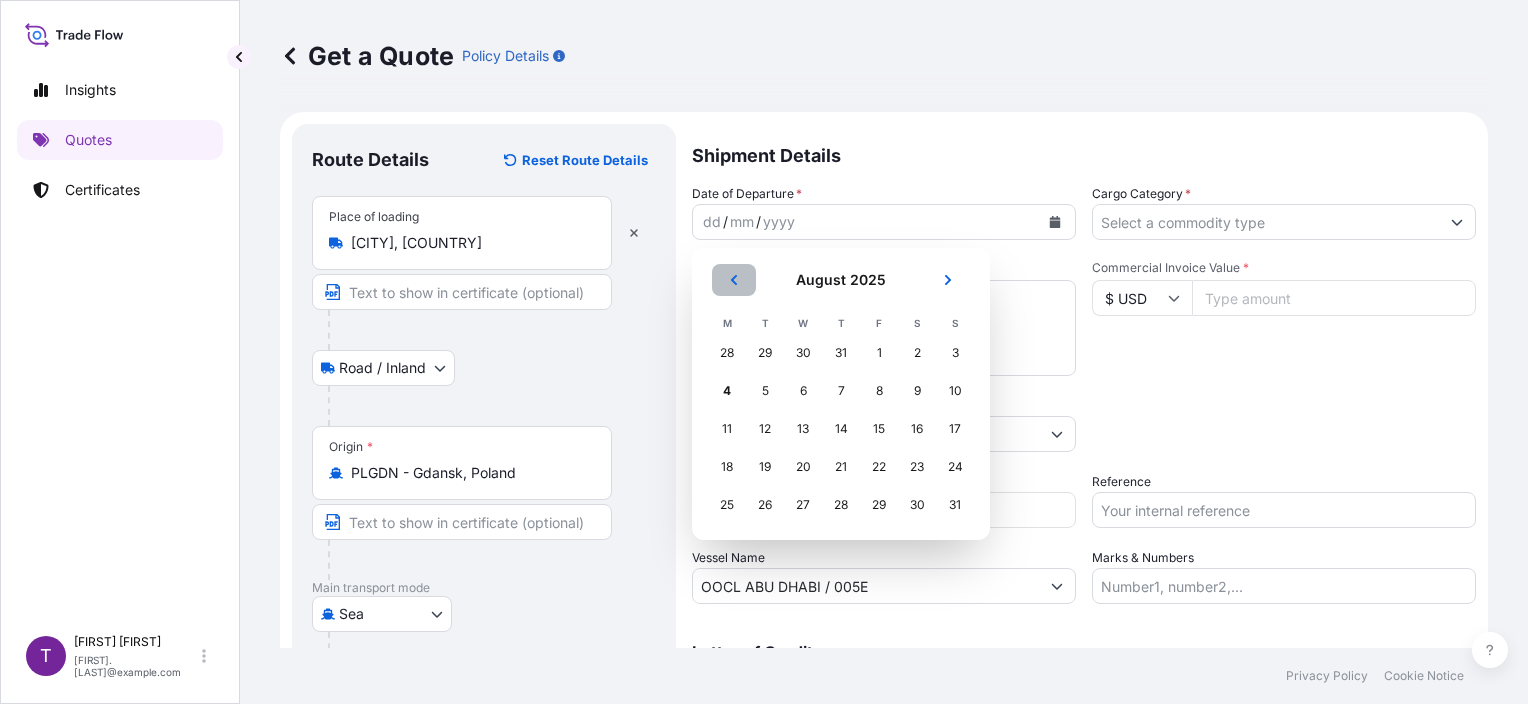 click at bounding box center [734, 280] 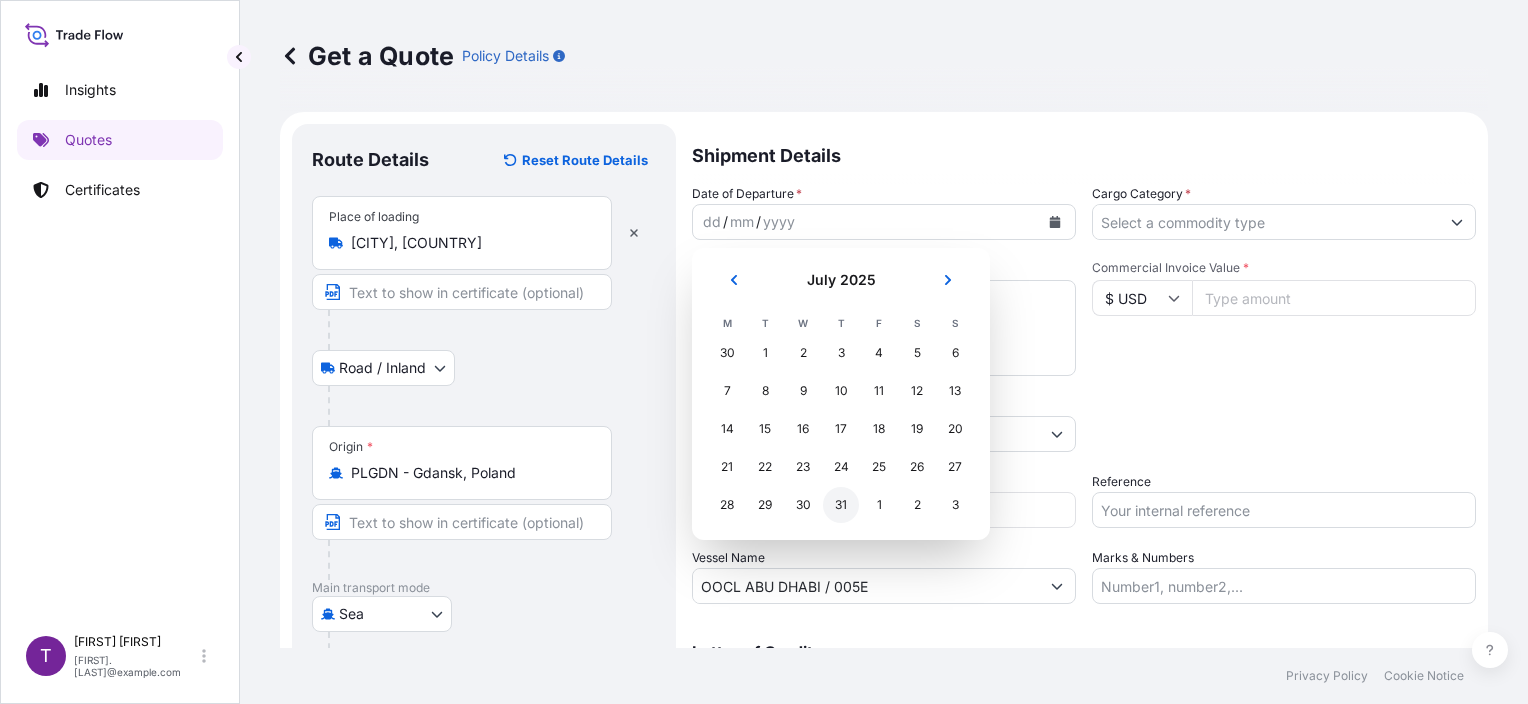click on "31" at bounding box center [841, 505] 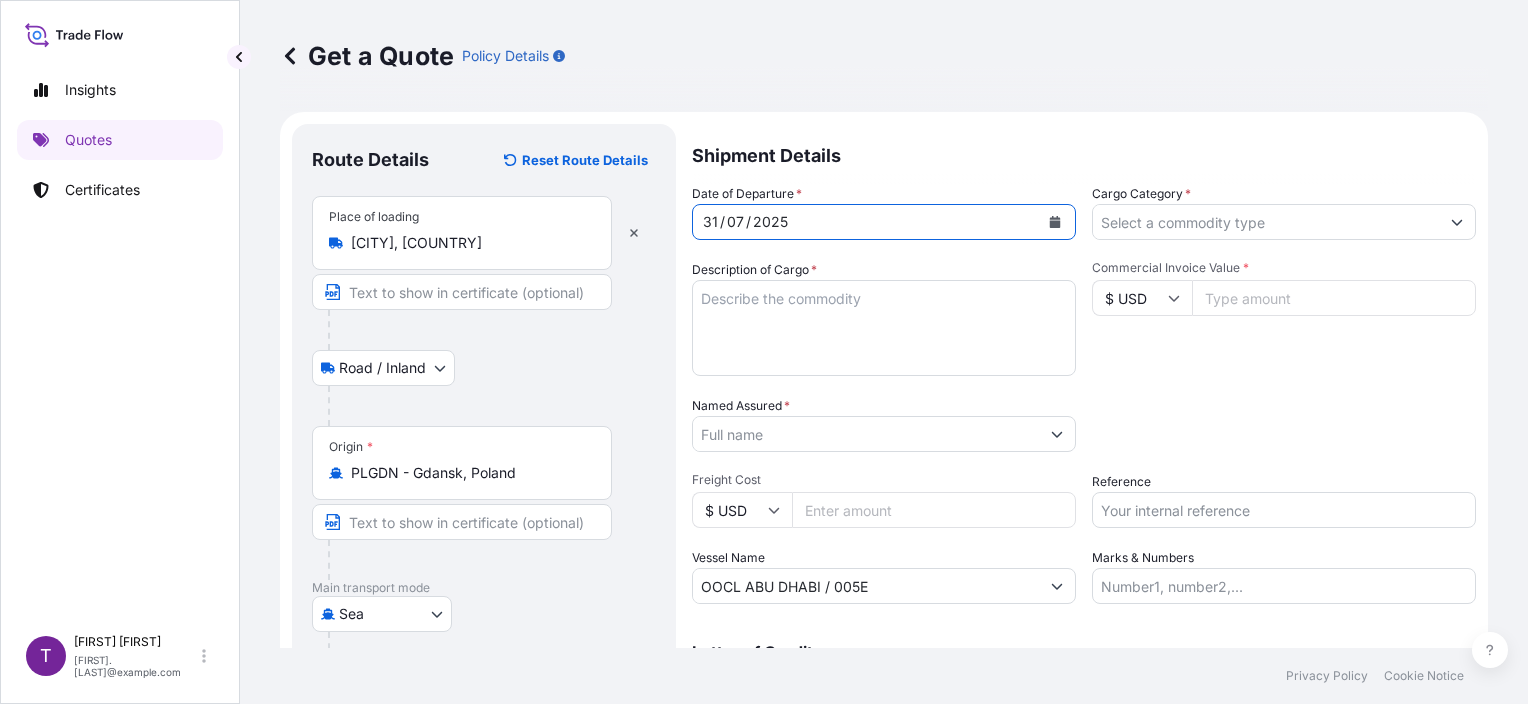 click 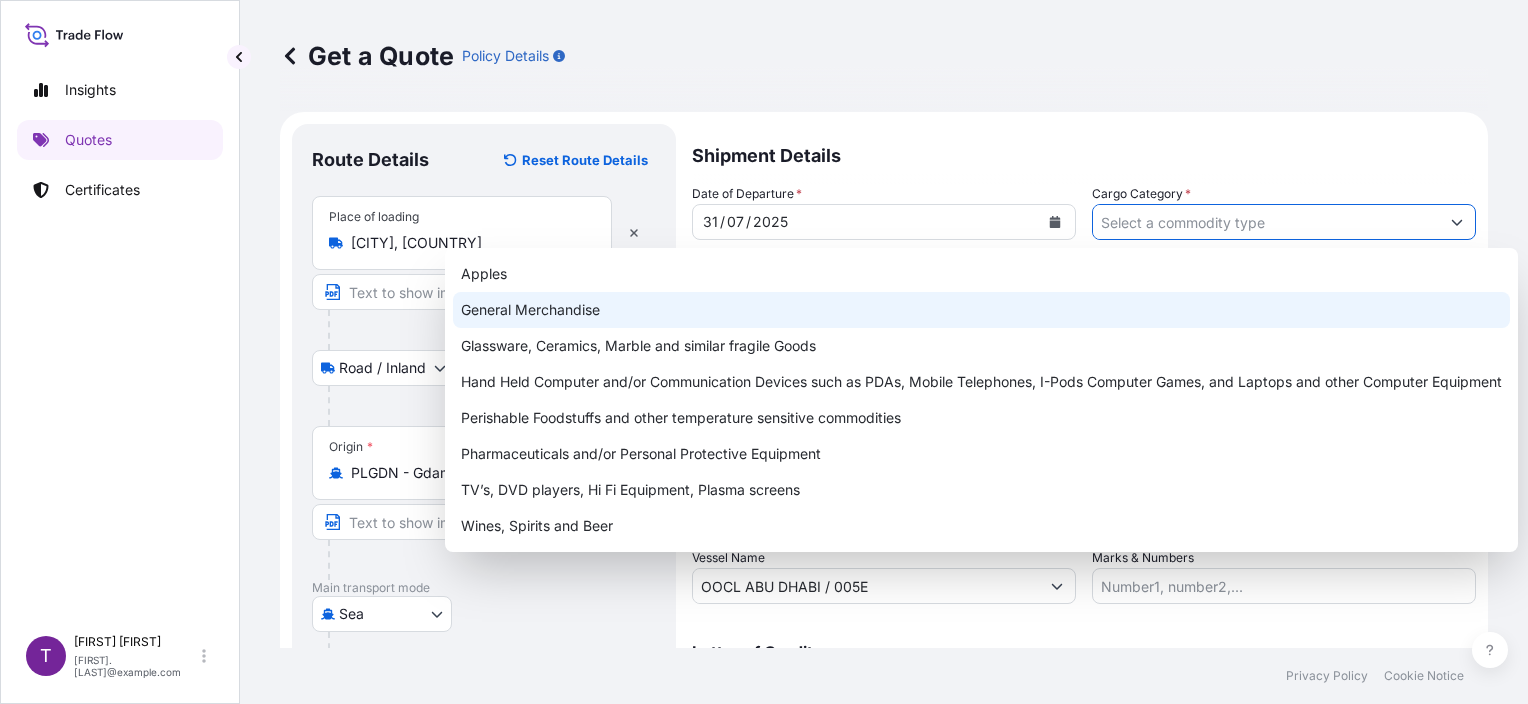 click on "General Merchandise" at bounding box center (981, 310) 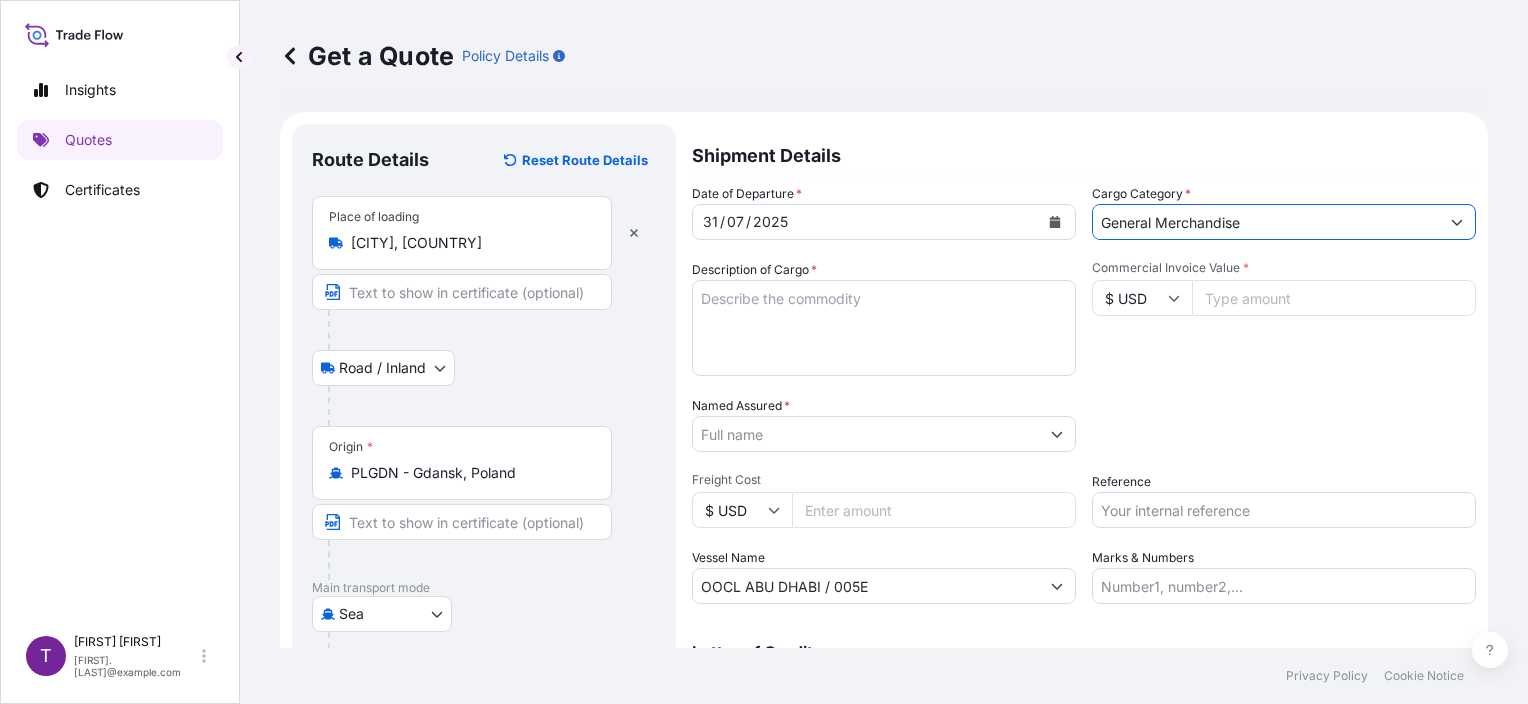 scroll, scrollTop: 100, scrollLeft: 0, axis: vertical 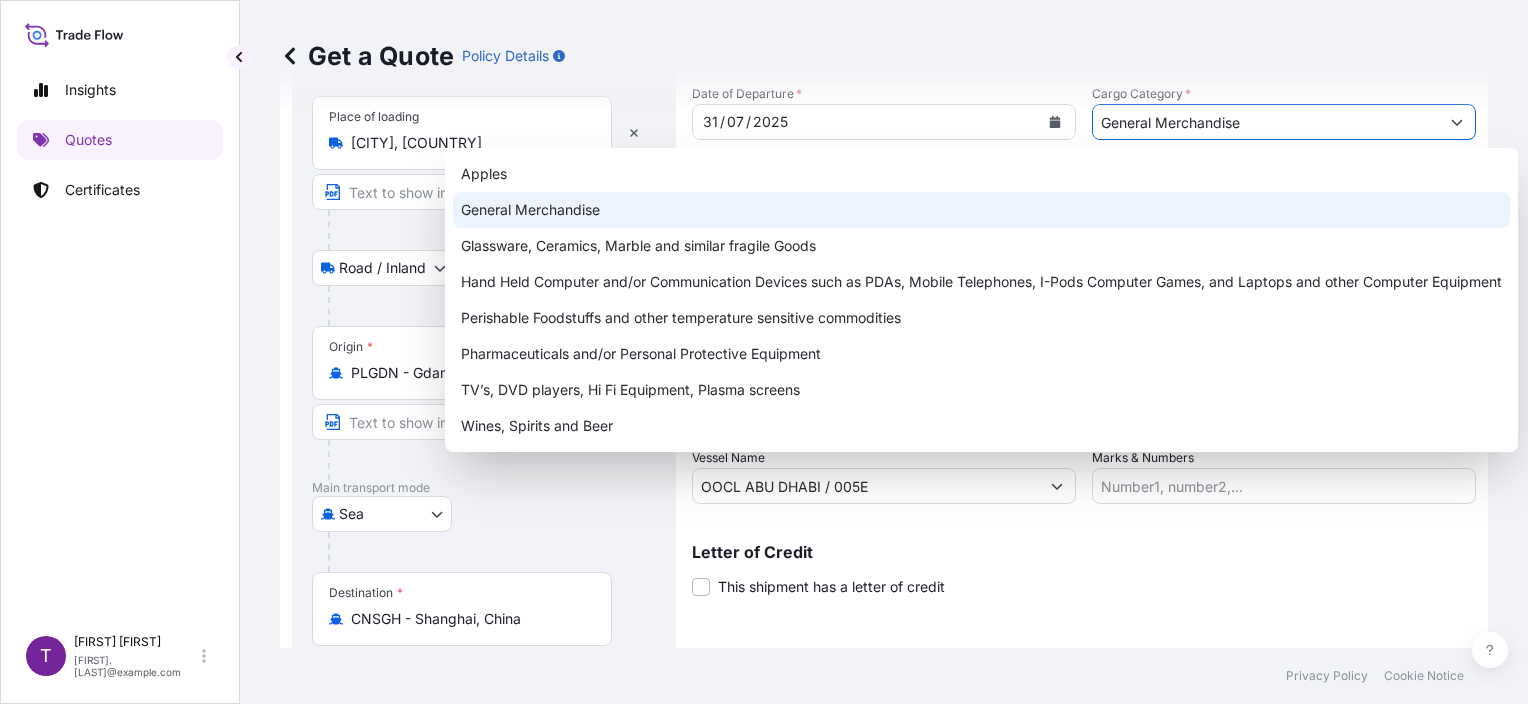 click on "General Merchandise" at bounding box center [981, 210] 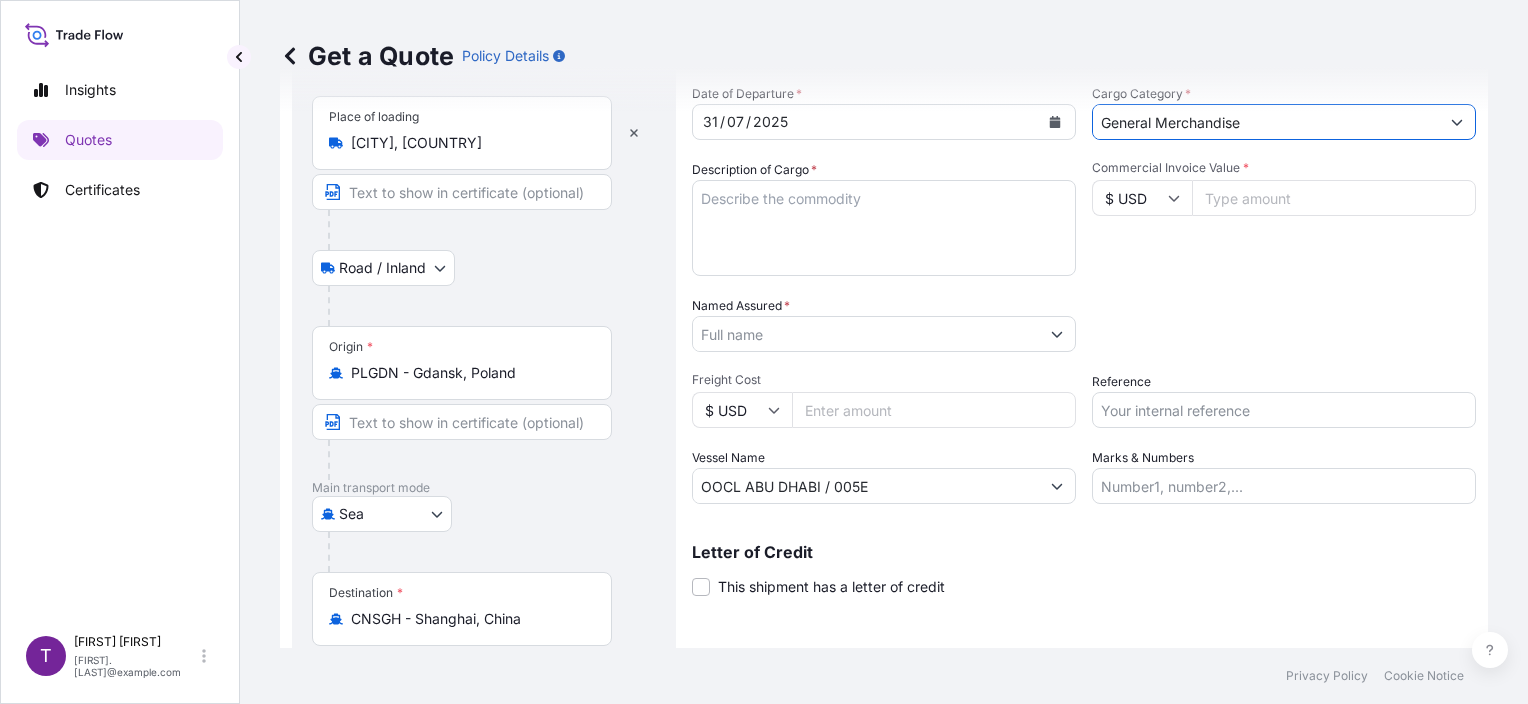 click on "Get a Quote Policy Details" at bounding box center [884, 56] 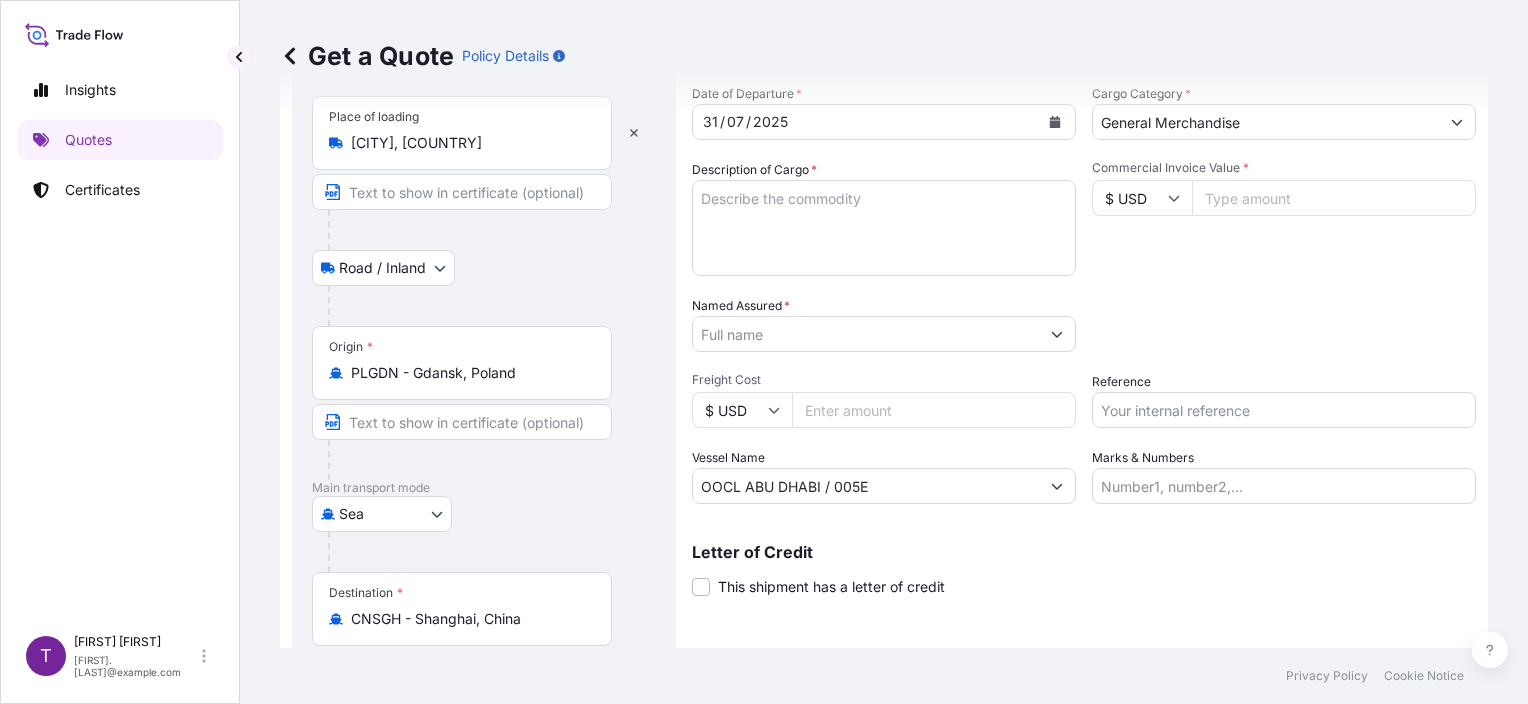 click on "General Merchandise" at bounding box center (1266, 122) 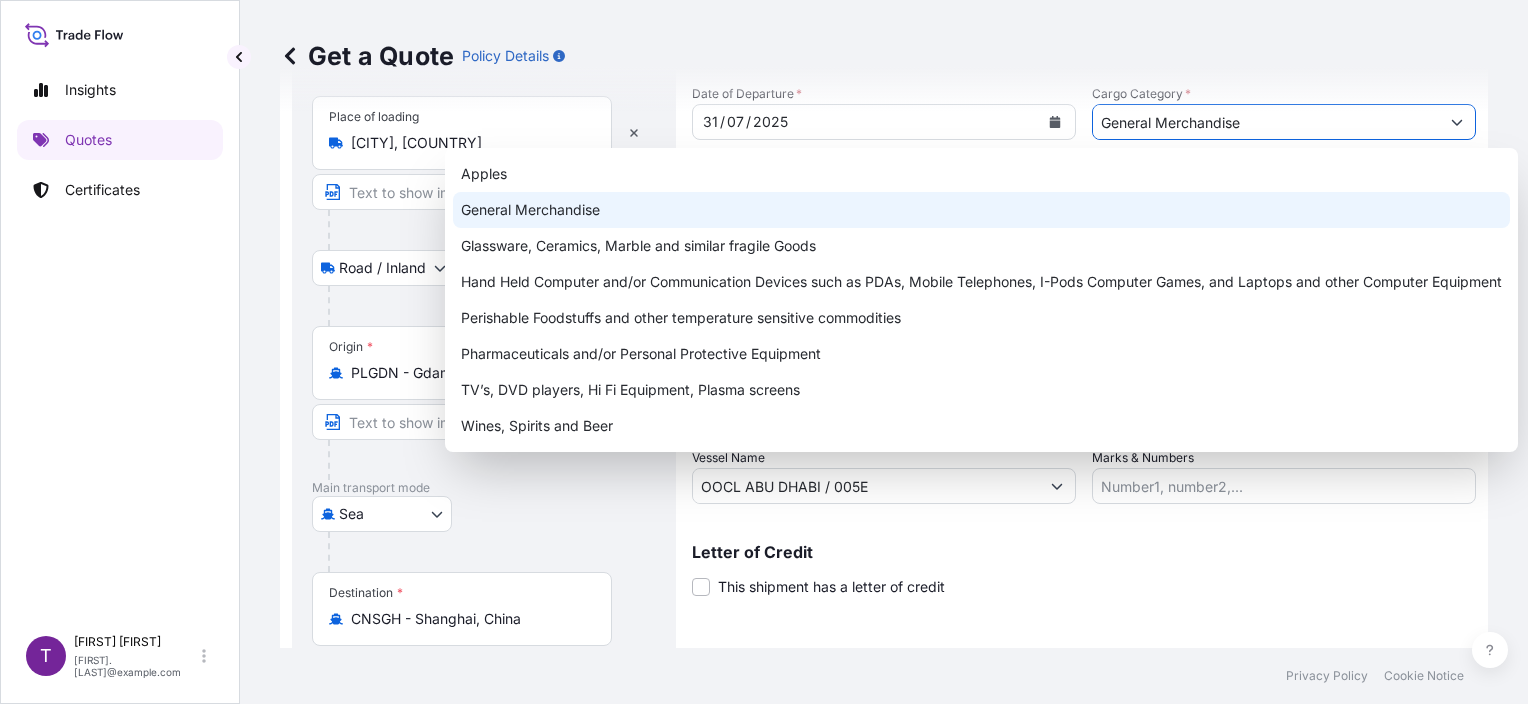 click on "General Merchandise" at bounding box center (981, 210) 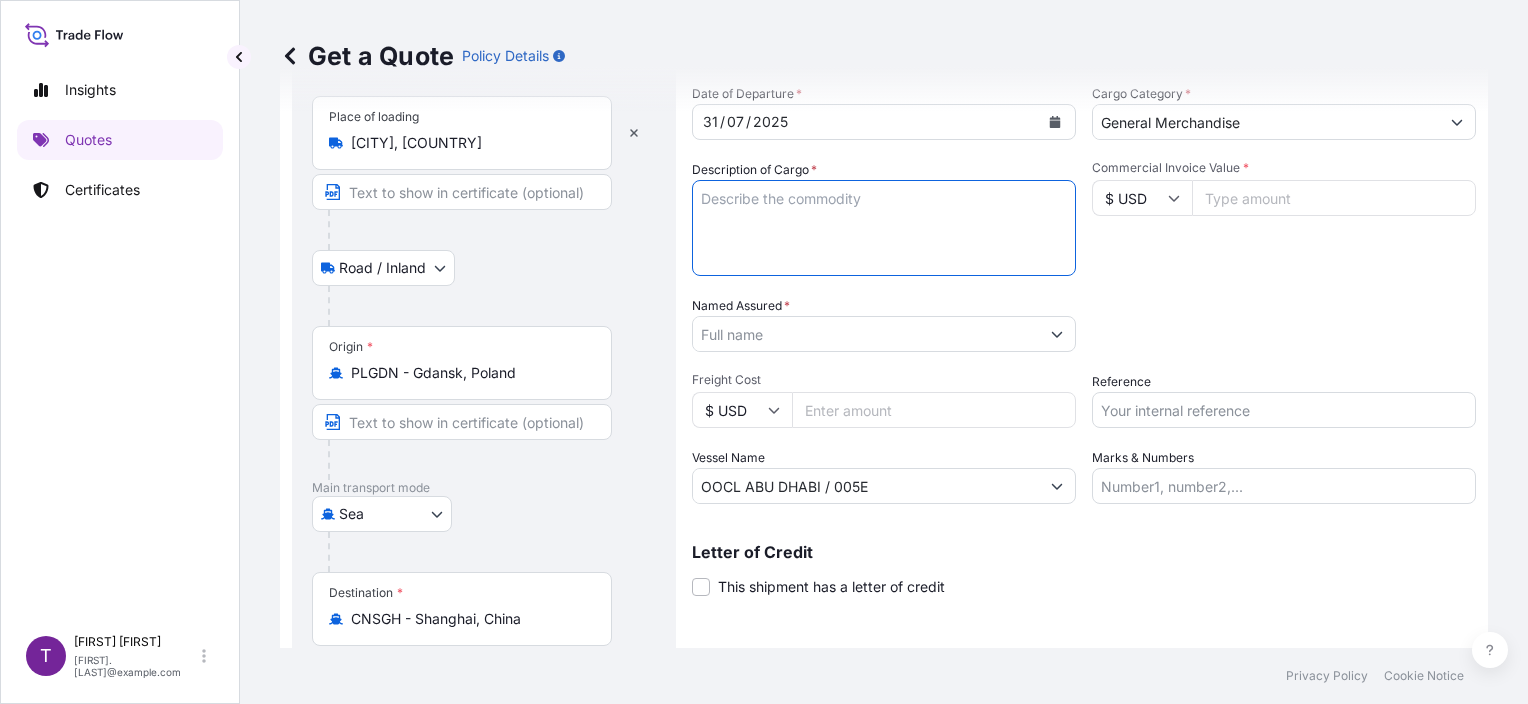 click on "Description of Cargo *" at bounding box center (884, 228) 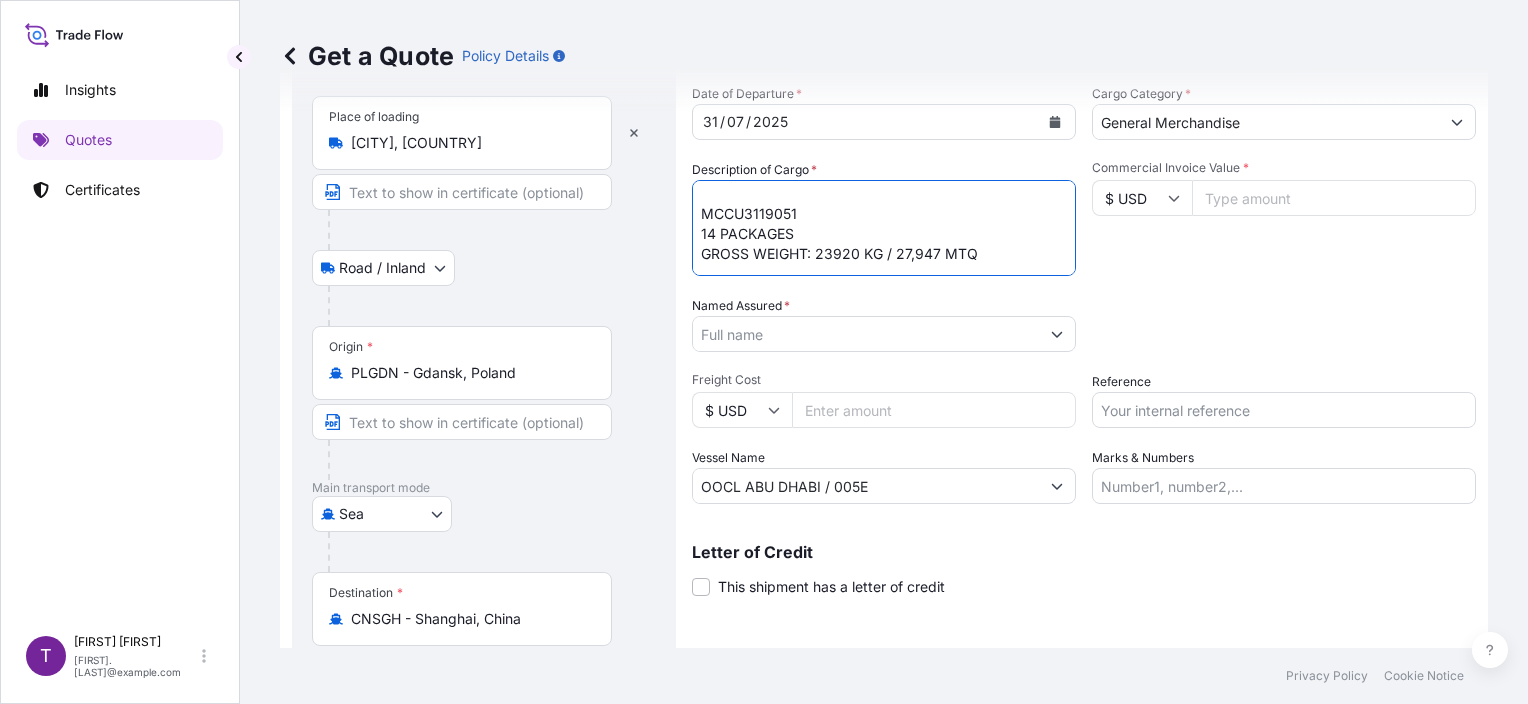 scroll, scrollTop: 361, scrollLeft: 0, axis: vertical 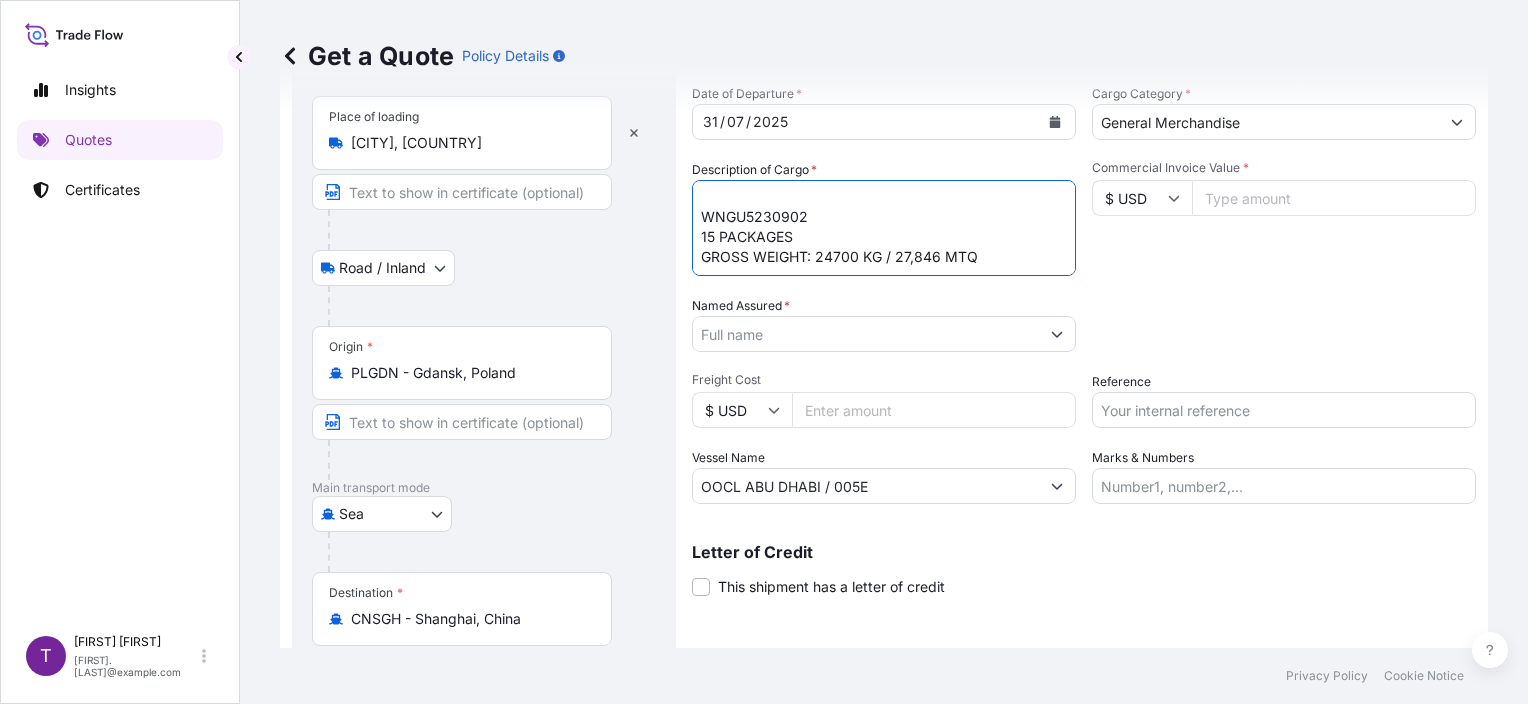 click on "UNEDGED BEECH TIMBER
CICU6390052
16 PACKAGES
GROSS WEIGHT: 24600 KG / 24,811 MTQ
CICU2201417
16 PACKAGES
GROSS WEIGHT: 26700 KG / 27,898 MTQ
MCCU3119051
14 PACKAGES
GROSS WEIGHT: 23920 KG / 27,947 MTQ
WNGU5230902
15 PACKAGES
GROSS WEIGHT: 24700 KG / 27,846 MTQ" at bounding box center (884, 228) 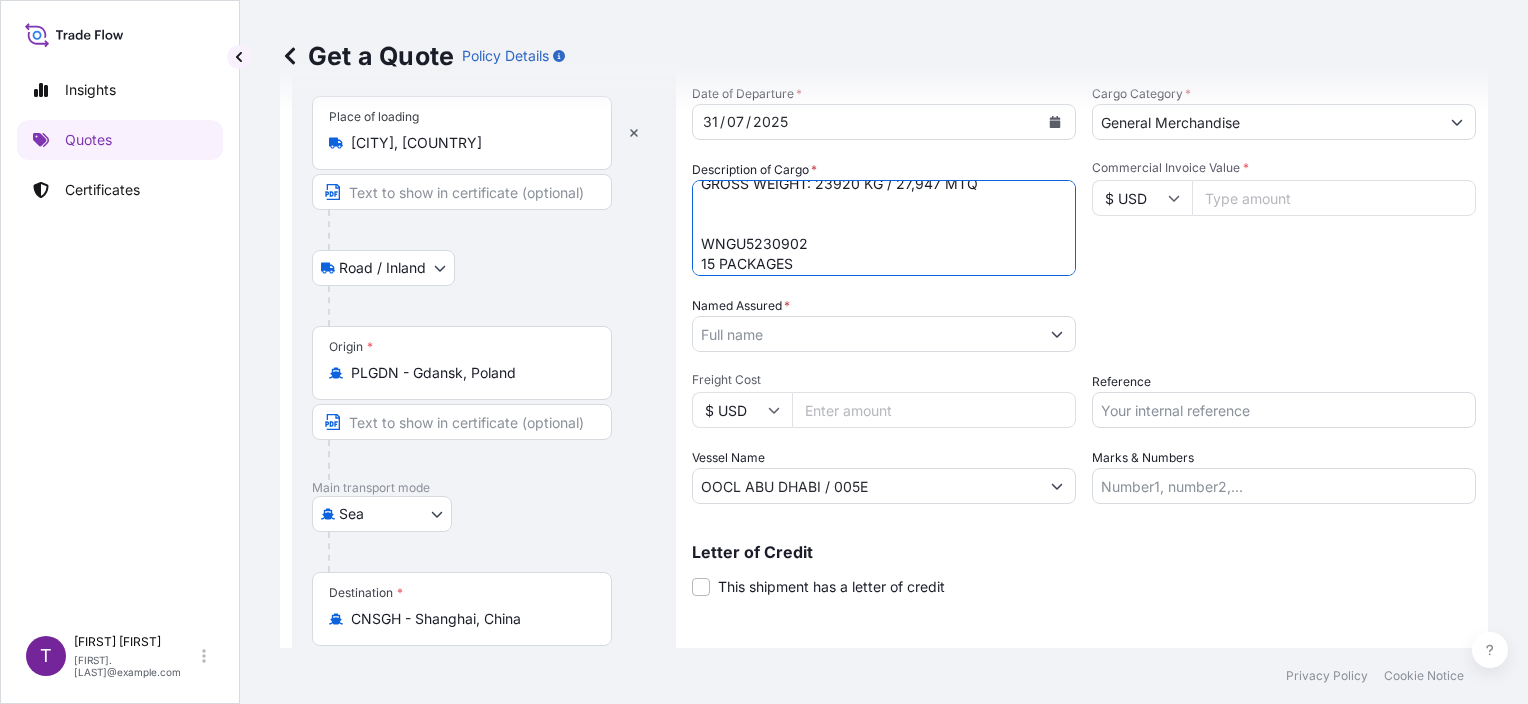 scroll, scrollTop: 321, scrollLeft: 0, axis: vertical 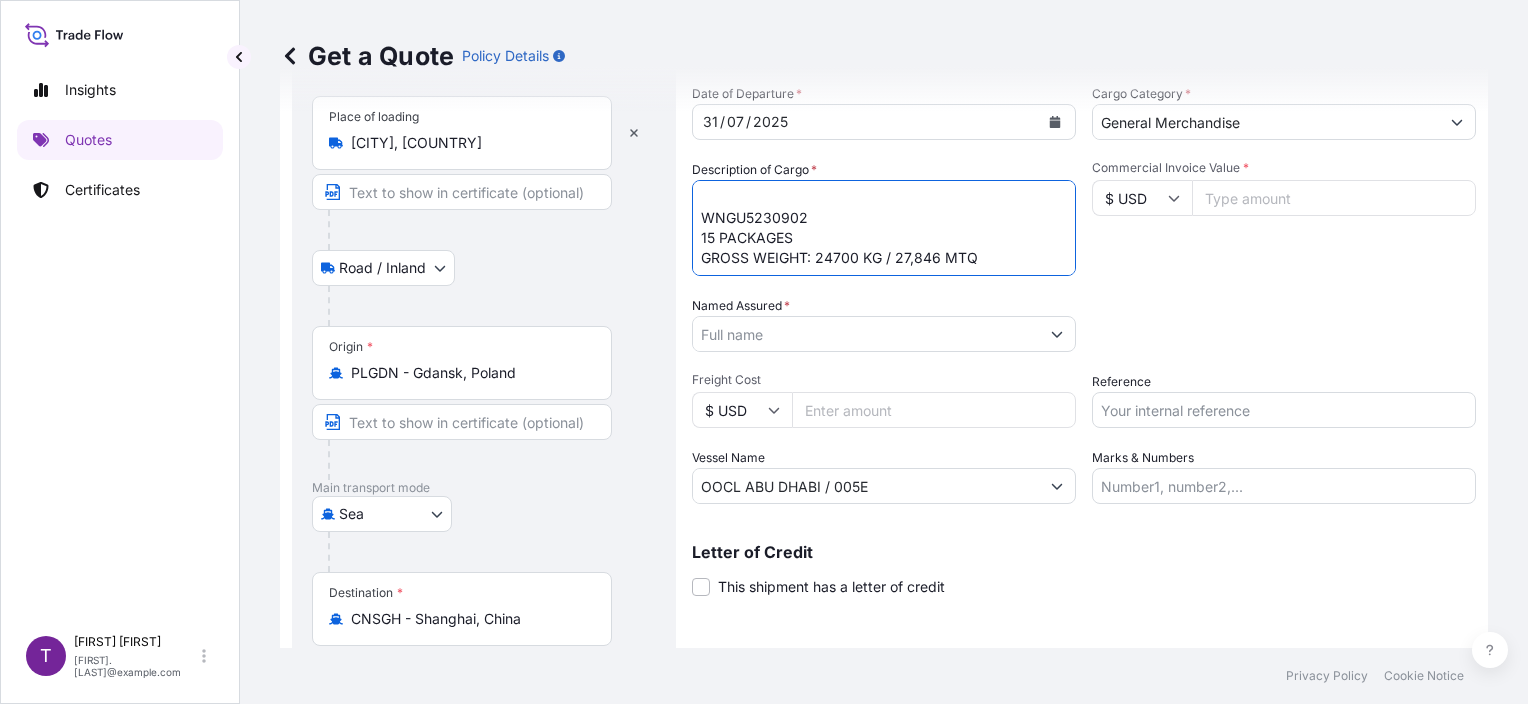 type on "UNEDGED BEECH TIMBER
CICU6390052
16 PACKAGES
GROSS WEIGHT: 24600 KG / 24,811 MTQ
CICU2201417
16 PACKAGES
GROSS WEIGHT: 26700 KG / 27,898 MTQ
MCCU3119051
14 PACKAGES
GROSS WEIGHT: 23920 KG / 27,947 MTQ
WNGU5230902
15 PACKAGES
GROSS WEIGHT: 24700 KG / 27,846 MTQ" 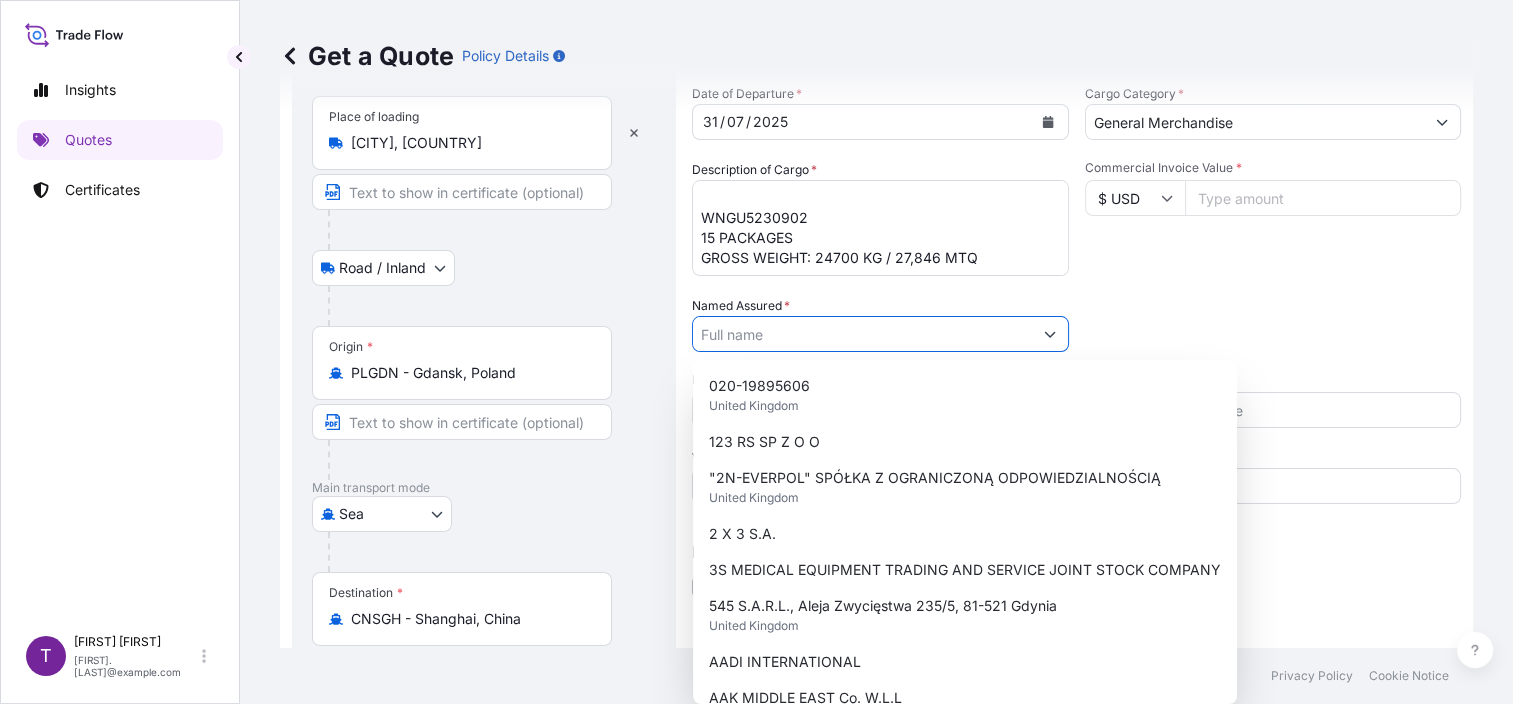 click on "Named Assured *" at bounding box center [862, 334] 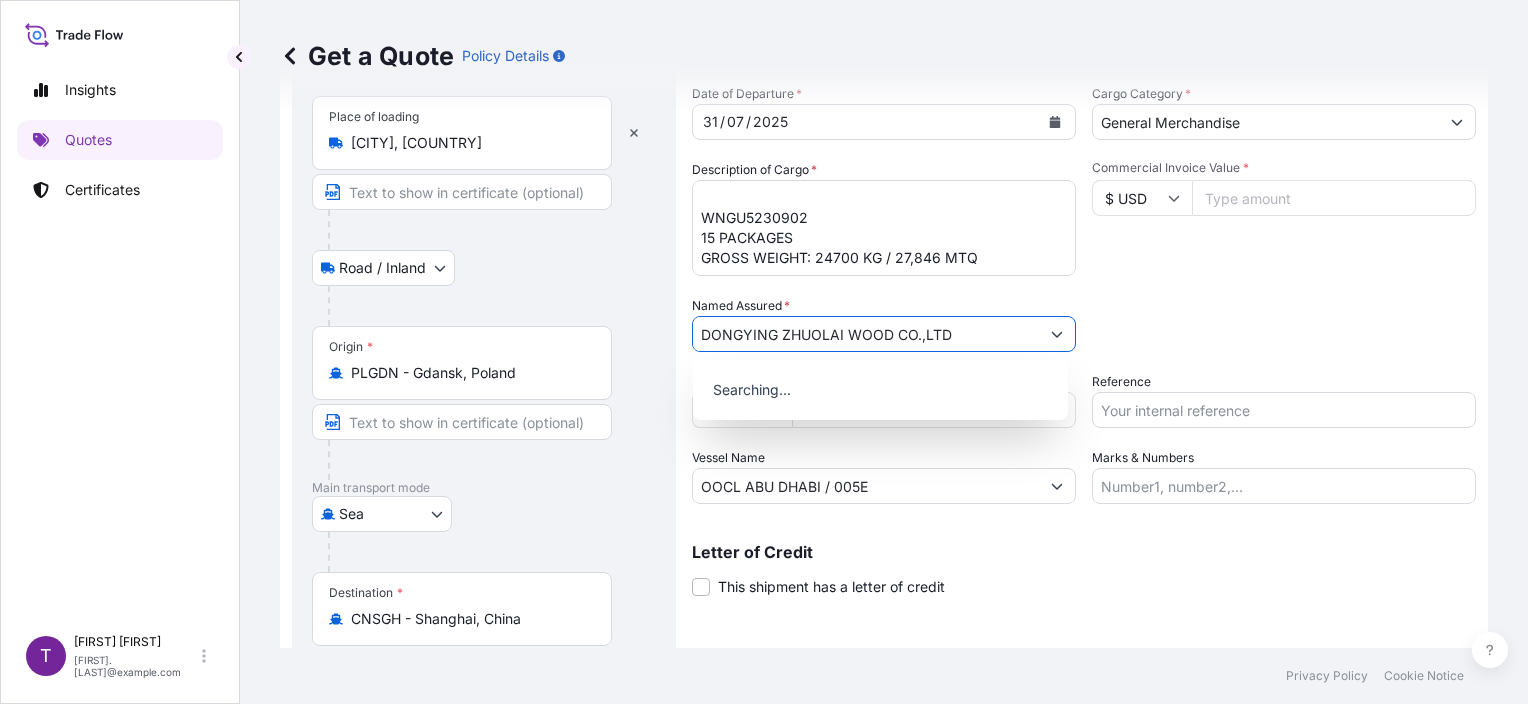 click on "DONGYING ZHUOLAI WOOD CO.,LTD" at bounding box center (866, 334) 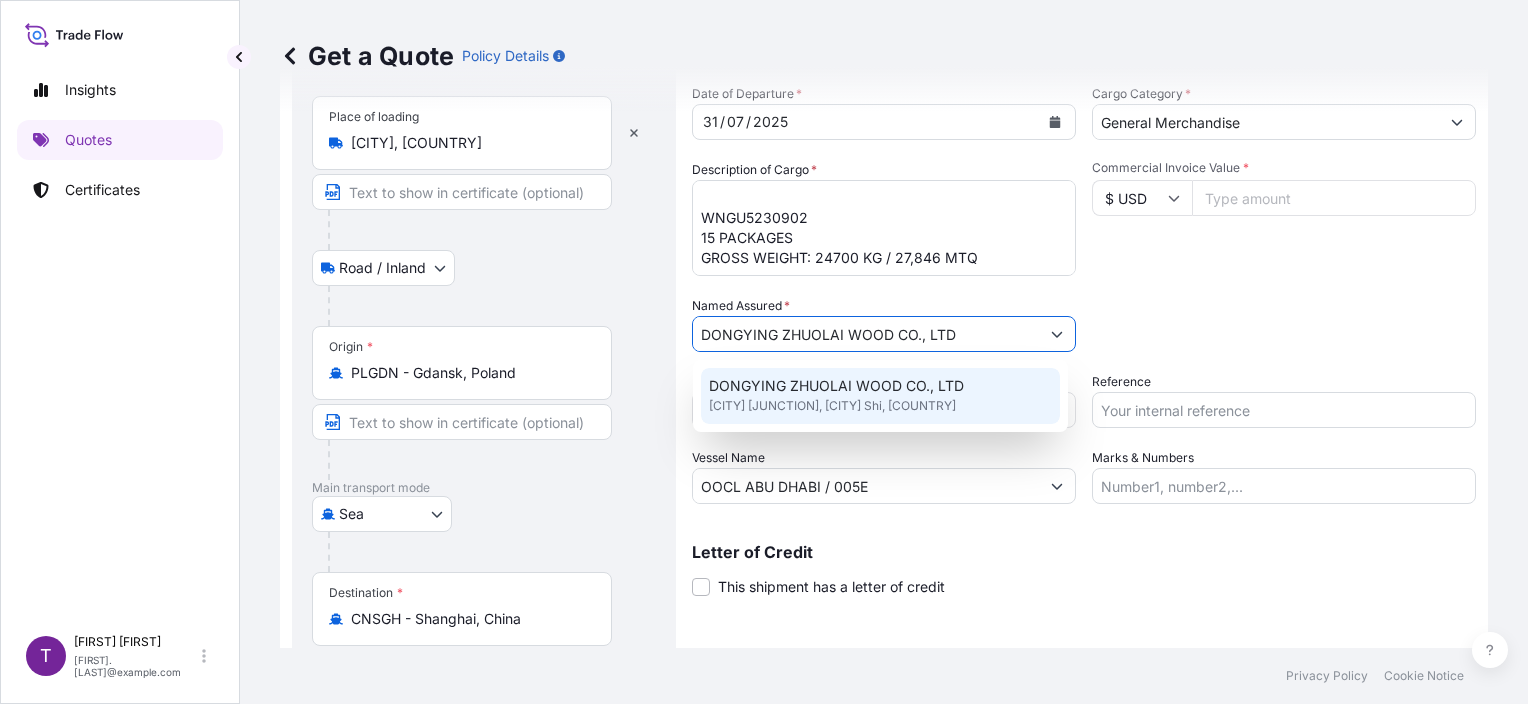 click on "DONGYING ZHUOLAI WOOD CO., LTD" at bounding box center (836, 386) 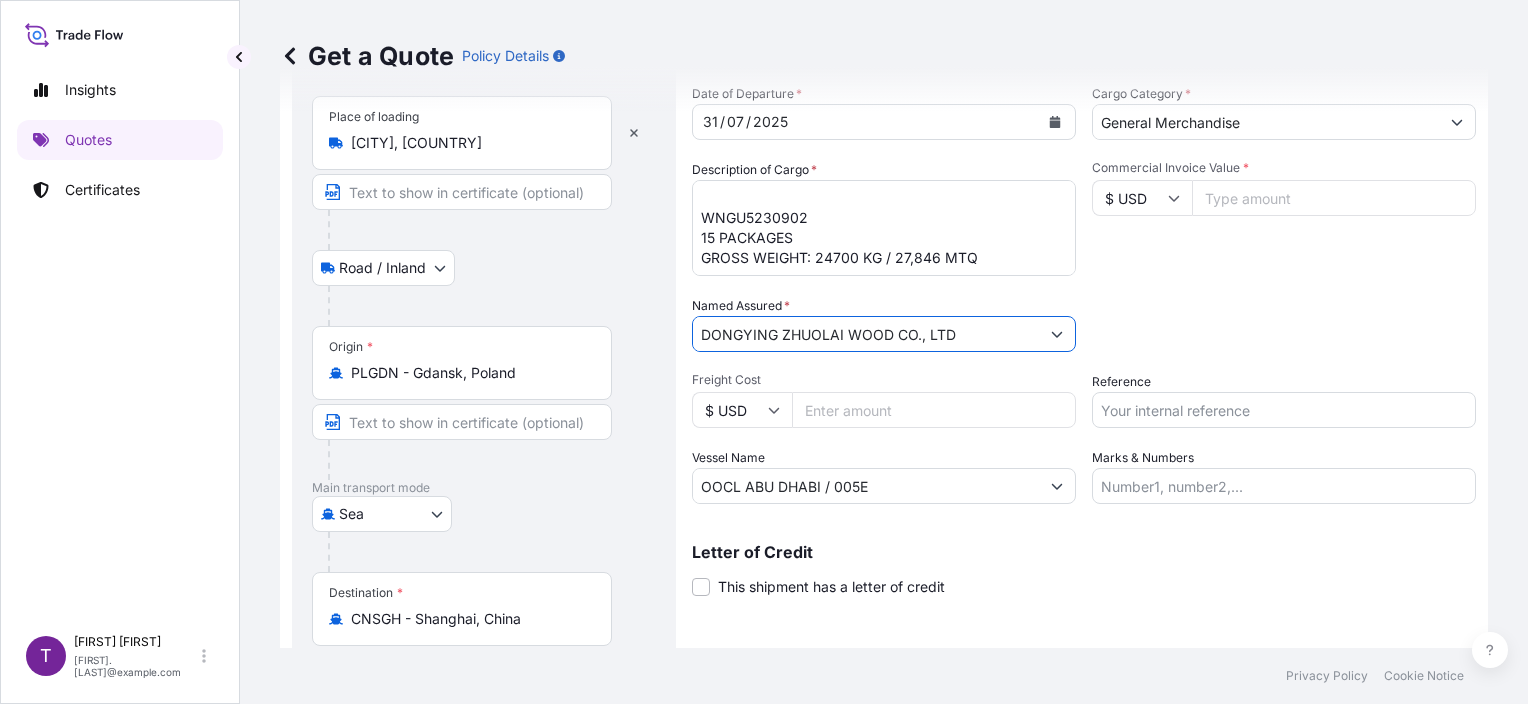 type on "DONGYING ZHUOLAI WOOD CO., LTD" 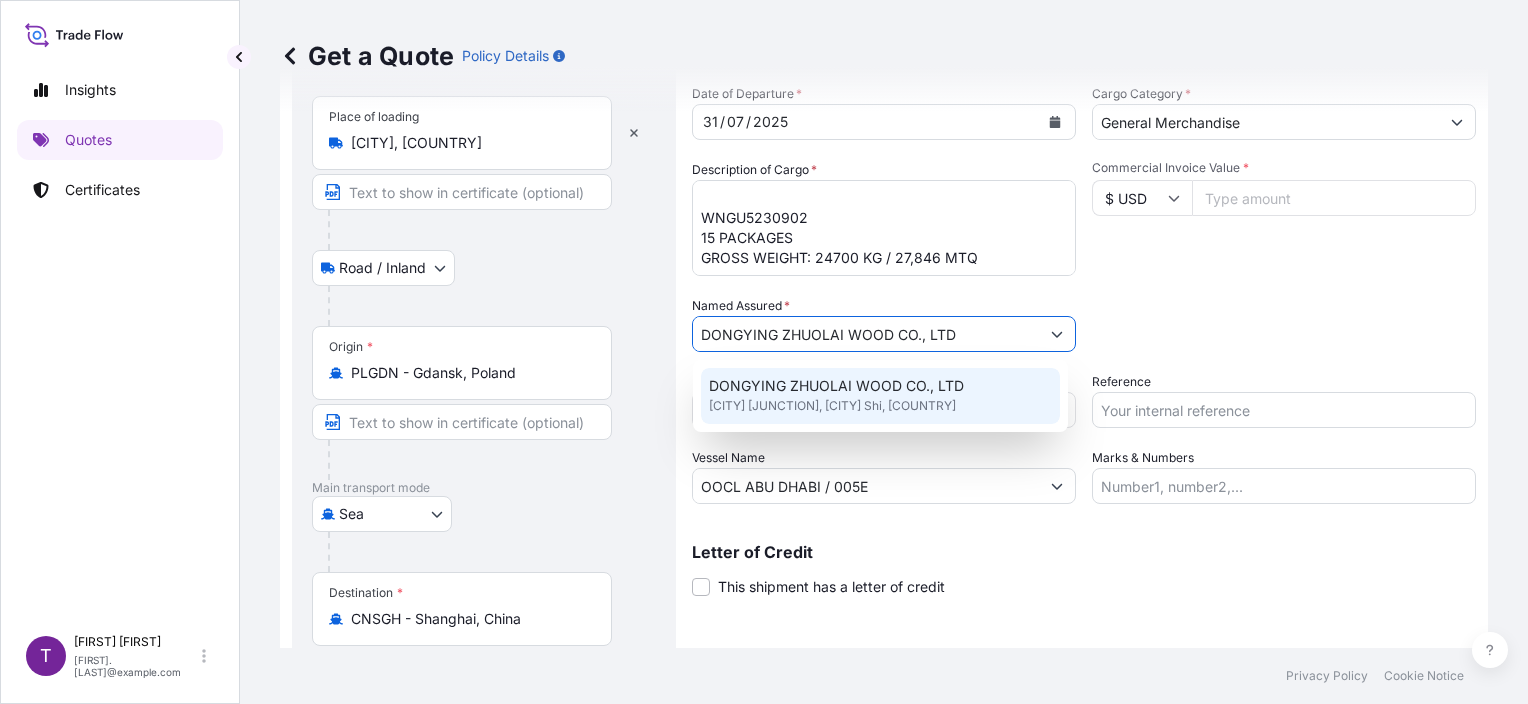 click on "[CITY] [JUNCTION], [CITY] Shi, [COUNTRY]" at bounding box center [832, 406] 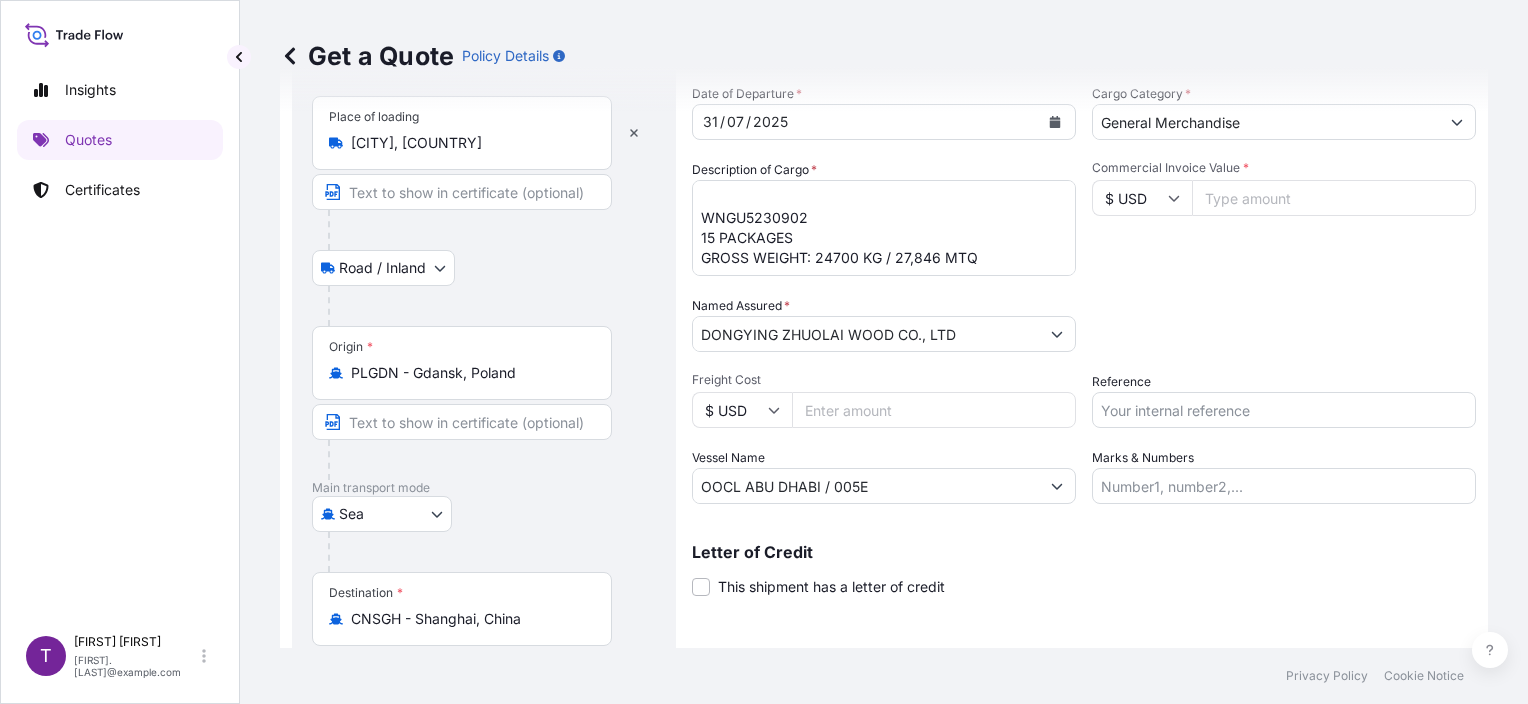 click on "Commercial Invoice Value   *" at bounding box center [1334, 198] 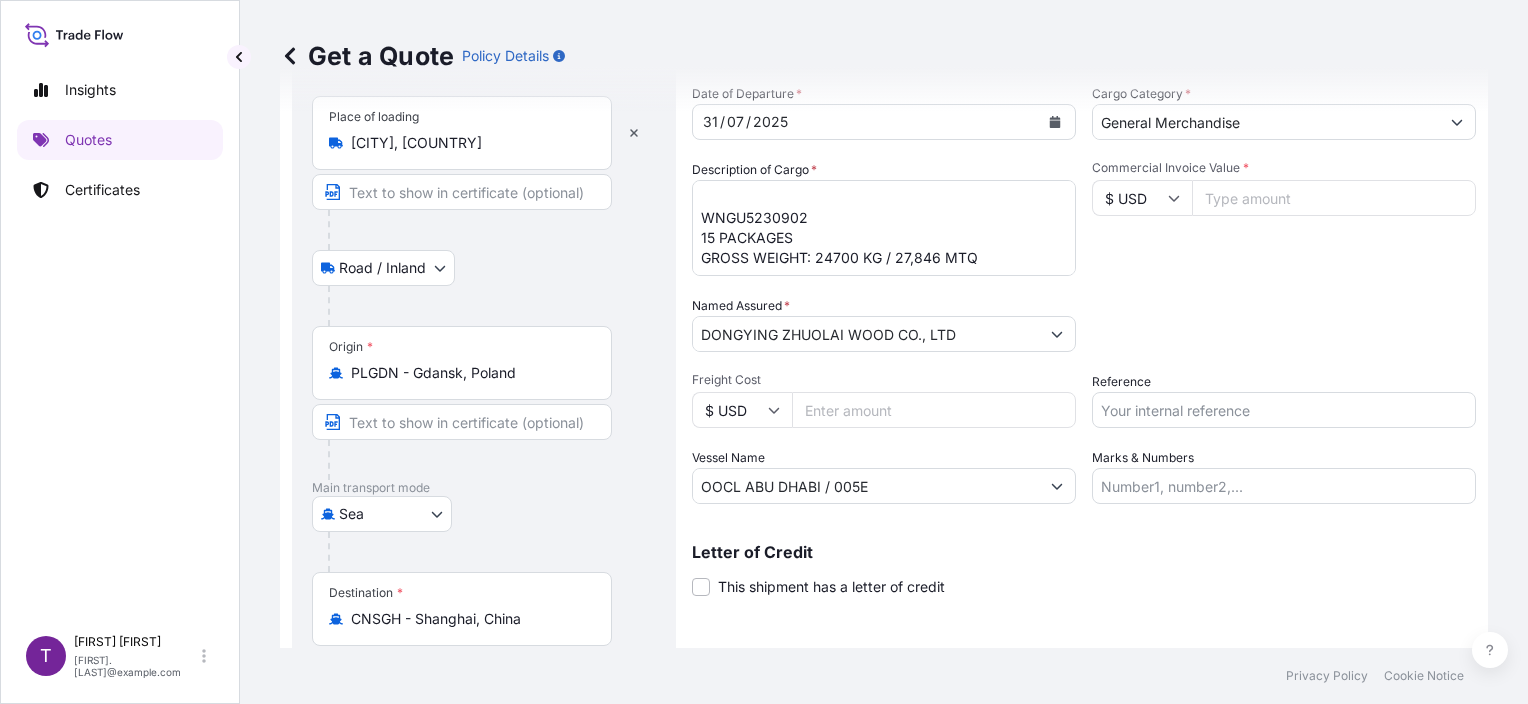 click on "Commercial Invoice Value   *" at bounding box center (1334, 198) 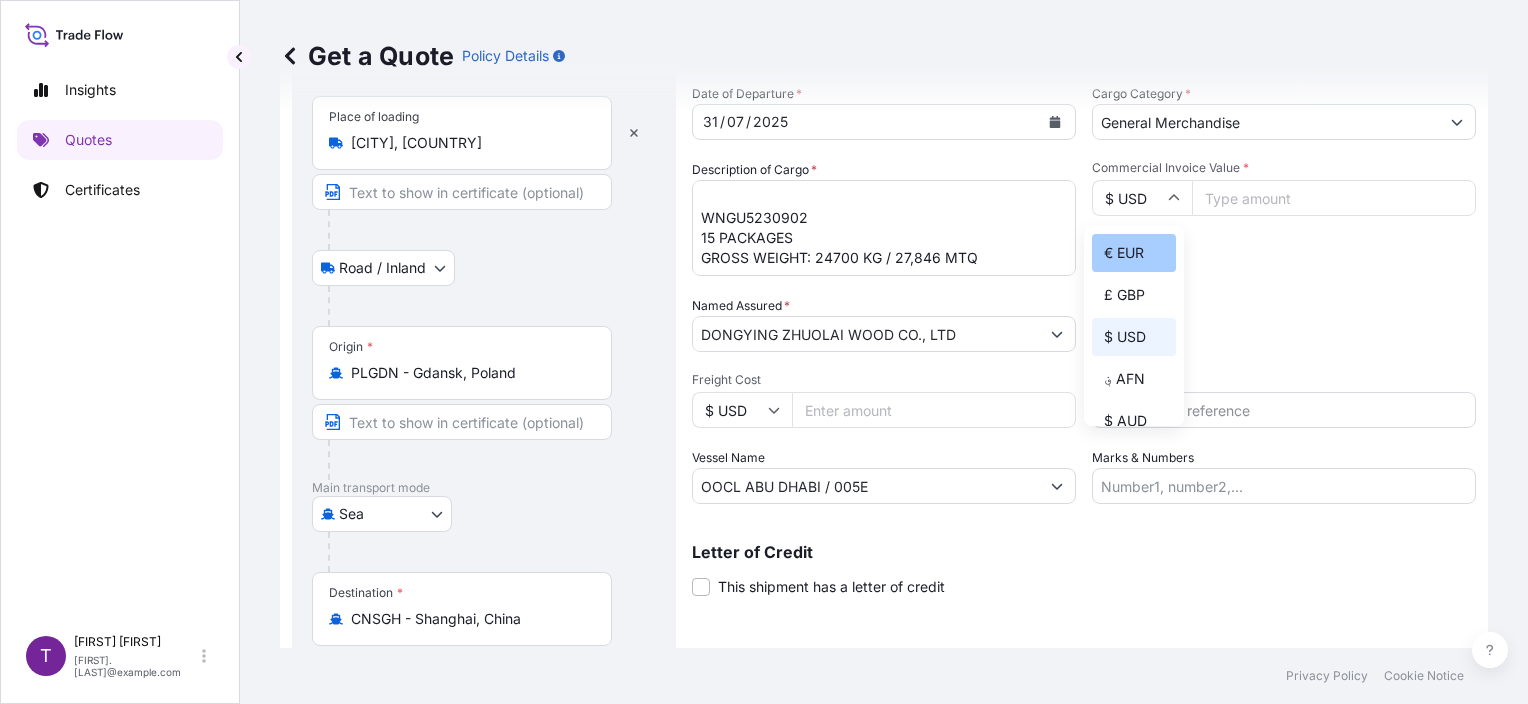 click on "€ EUR" at bounding box center [1134, 253] 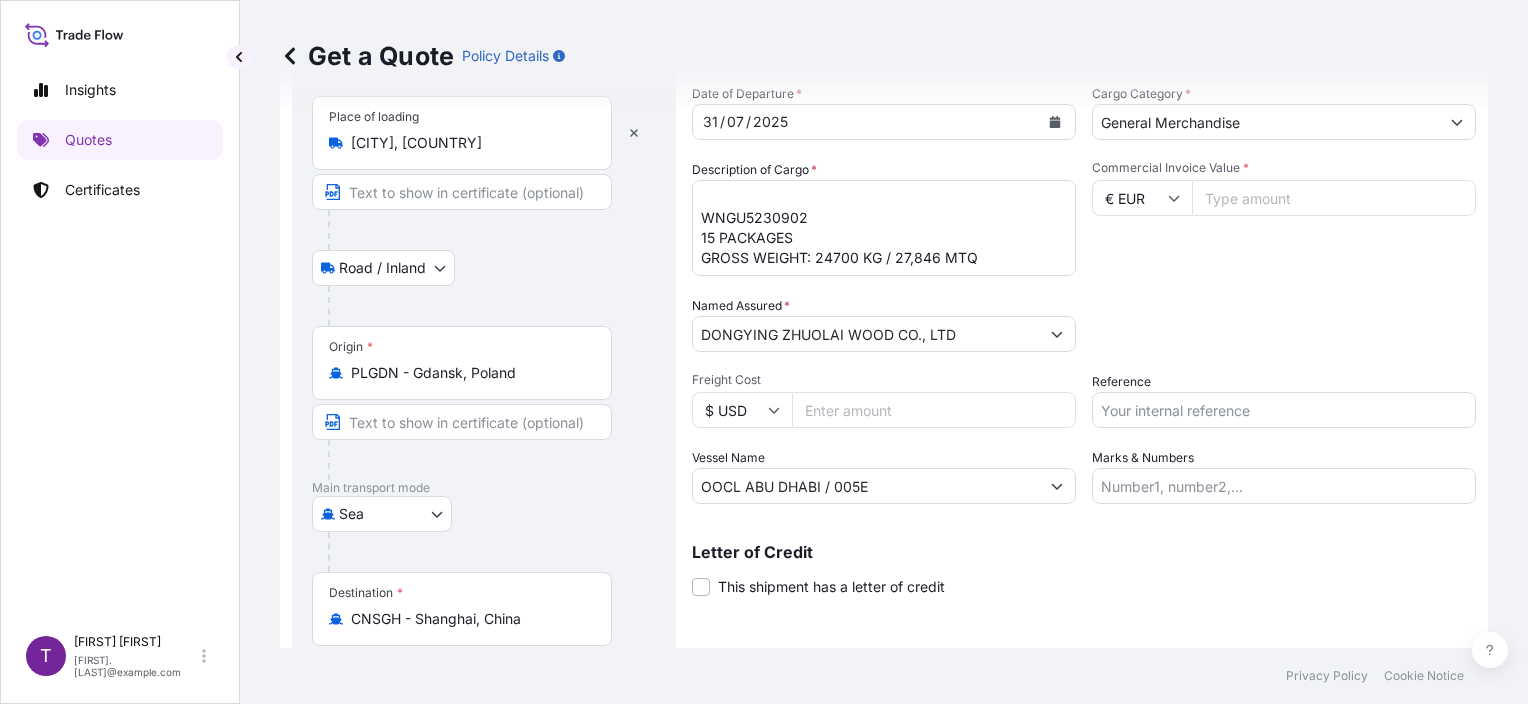 click on "Commercial Invoice Value   *" at bounding box center (1334, 198) 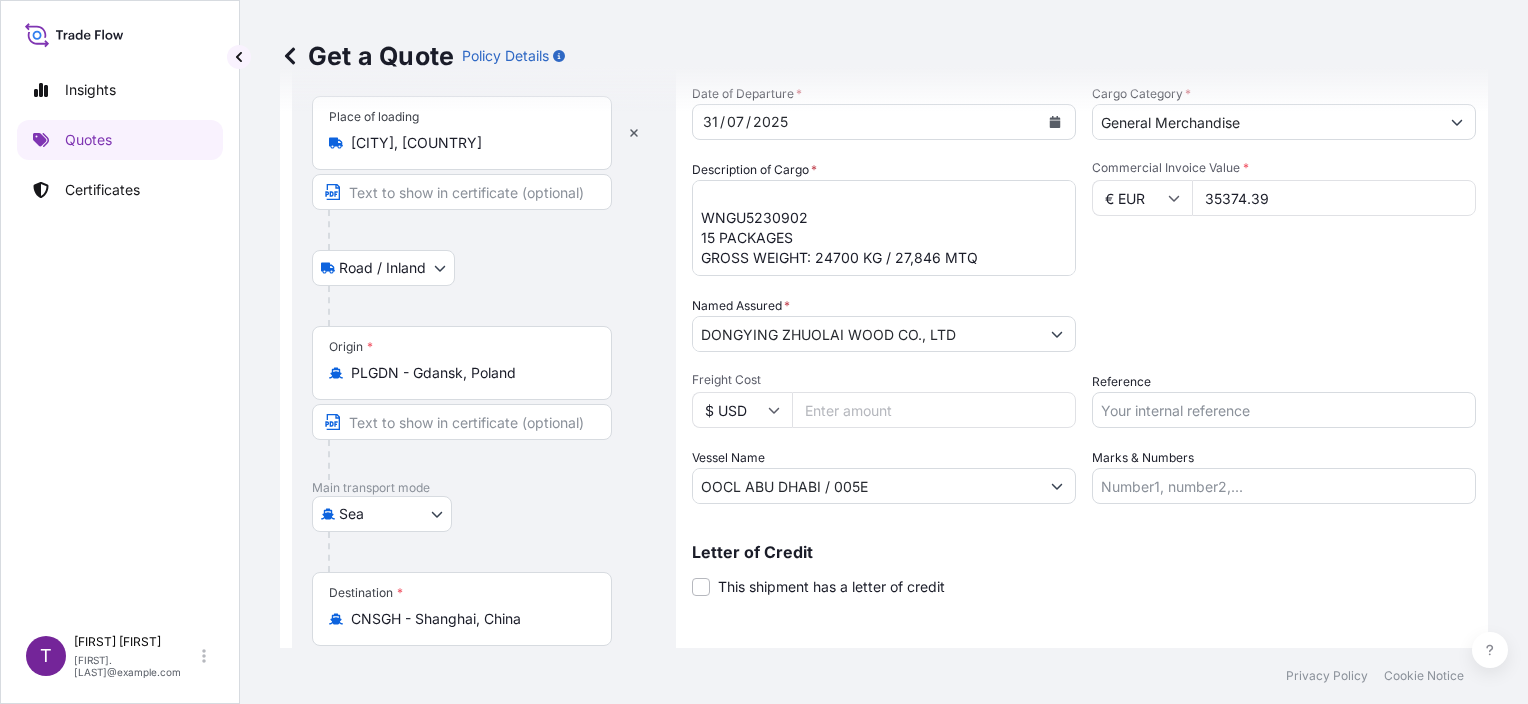 type on "35374.39" 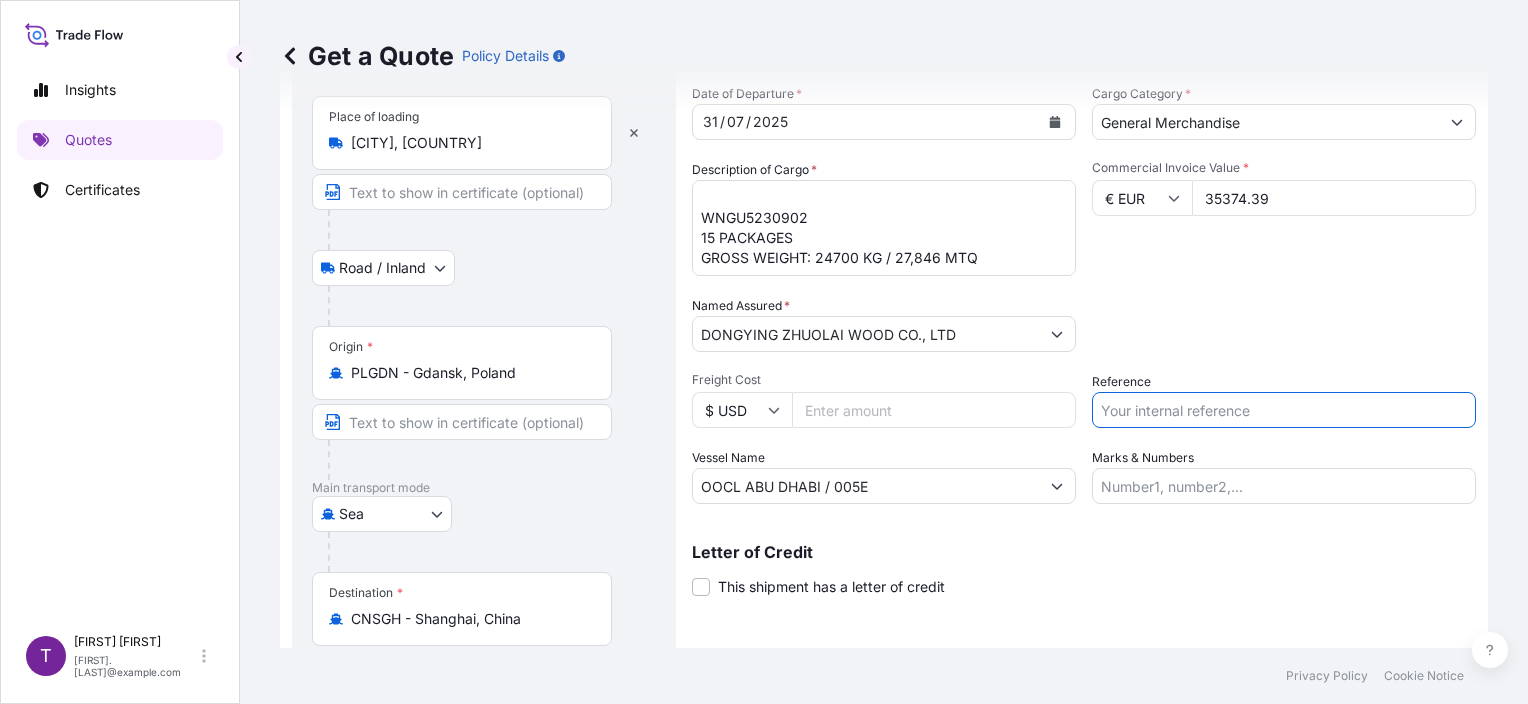 click on "Reference" at bounding box center [1284, 410] 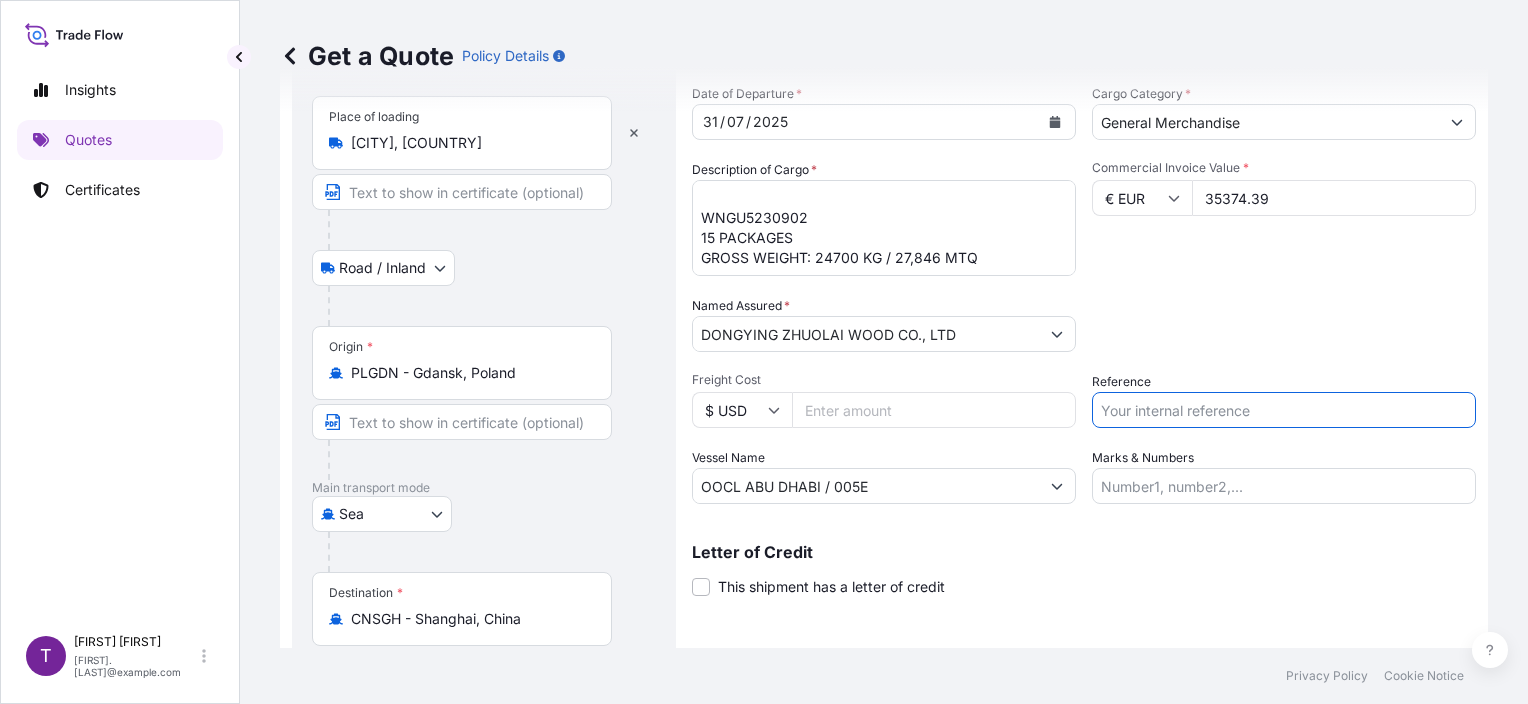 paste on "S02011585" 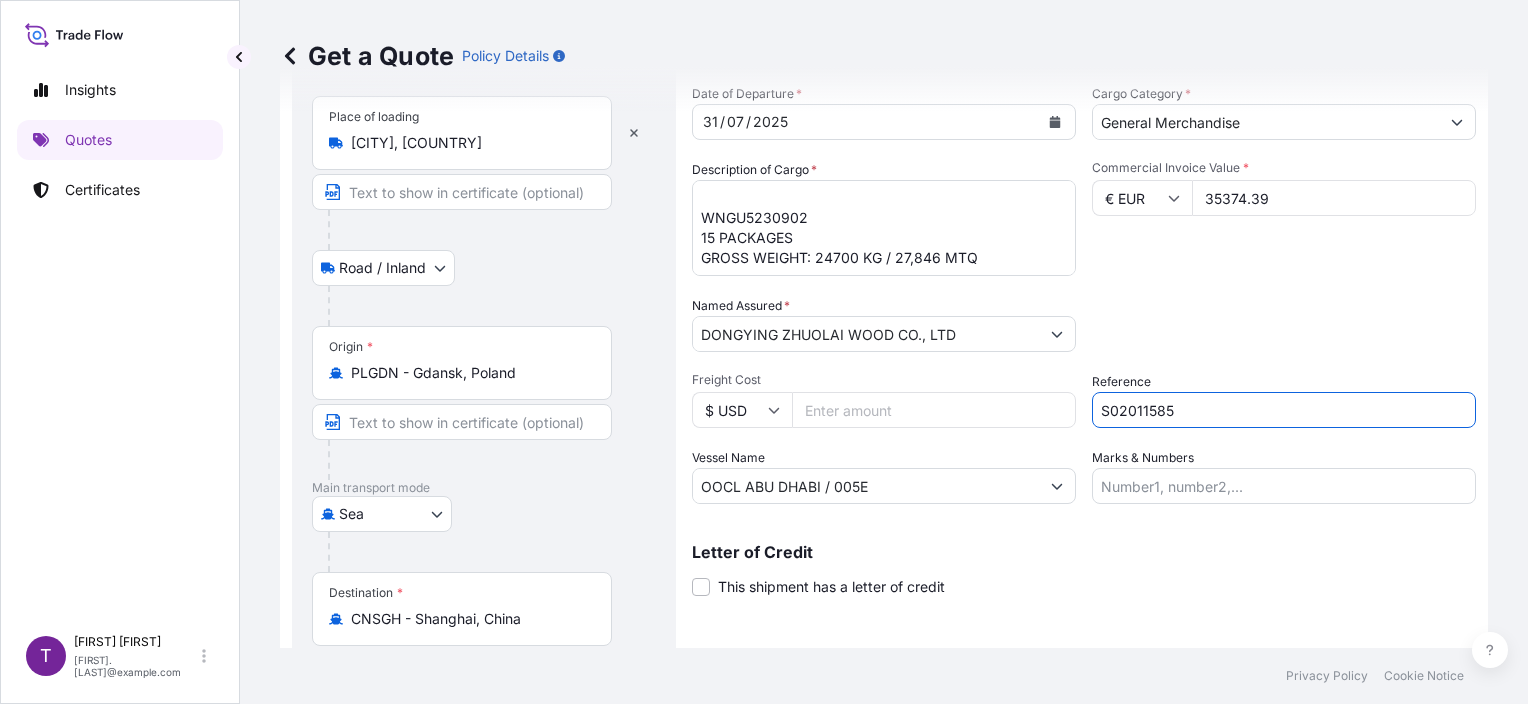 type on "S02011585" 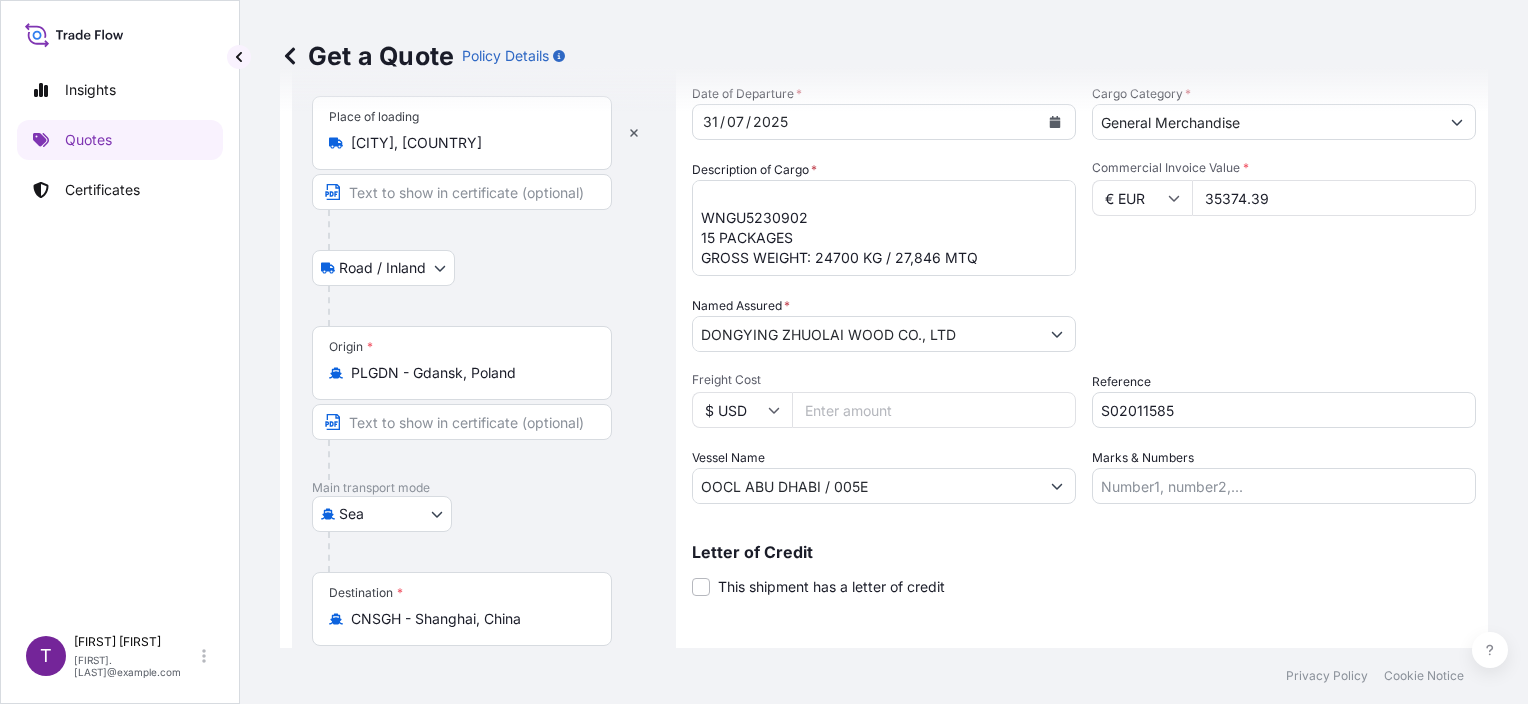click on "Packing Category Type to search a container mode Please select a primary mode of transportation first." at bounding box center [1284, 324] 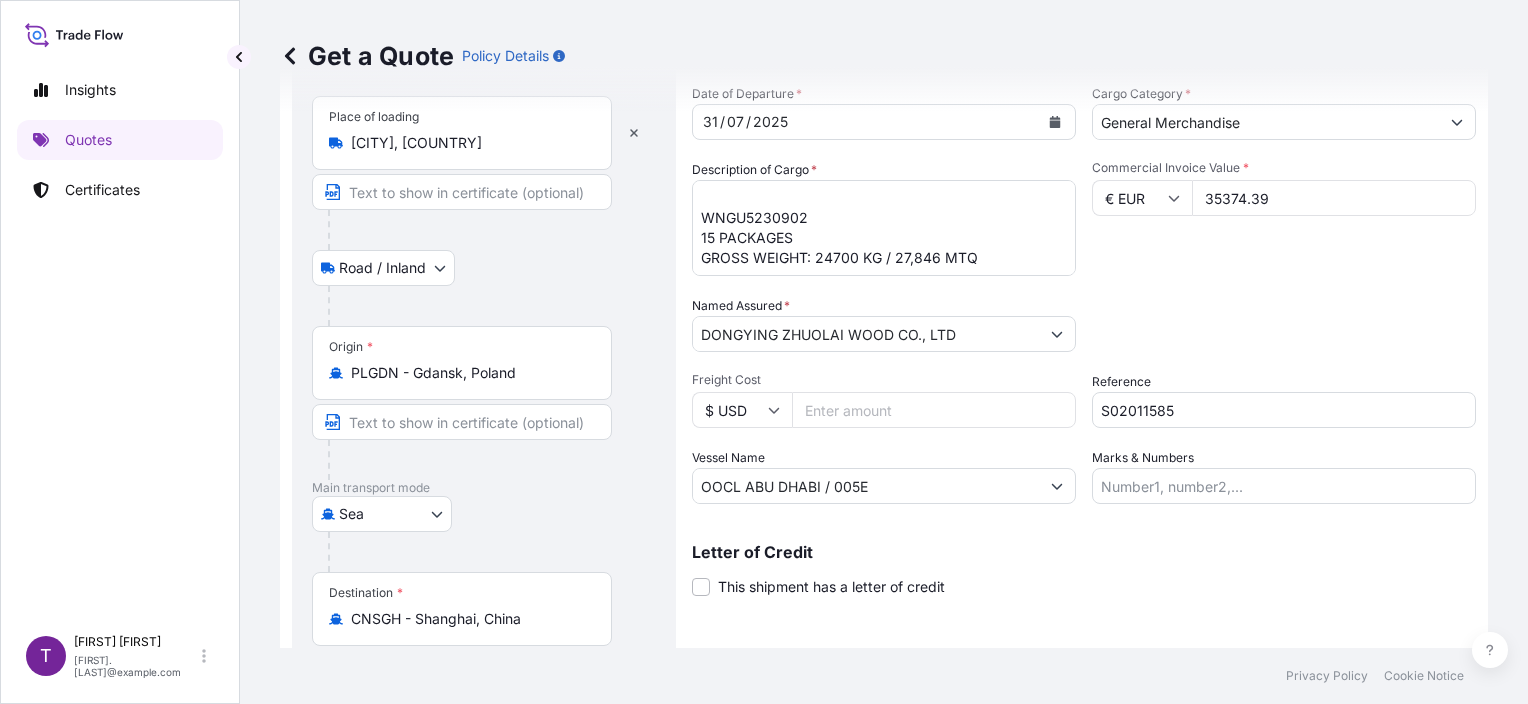click on "Packing Category Type to search a container mode Please select a primary mode of transportation first." at bounding box center (1284, 324) 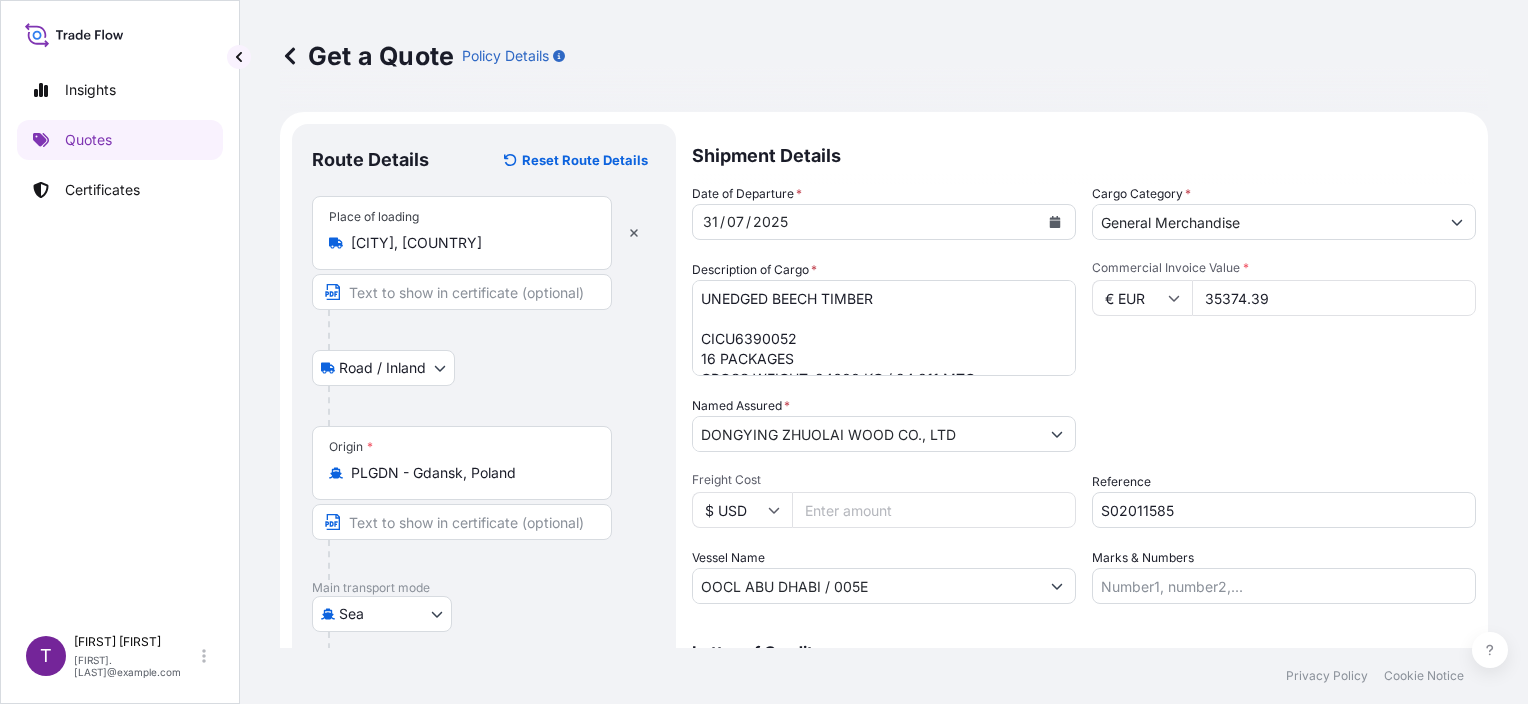 scroll, scrollTop: 240, scrollLeft: 0, axis: vertical 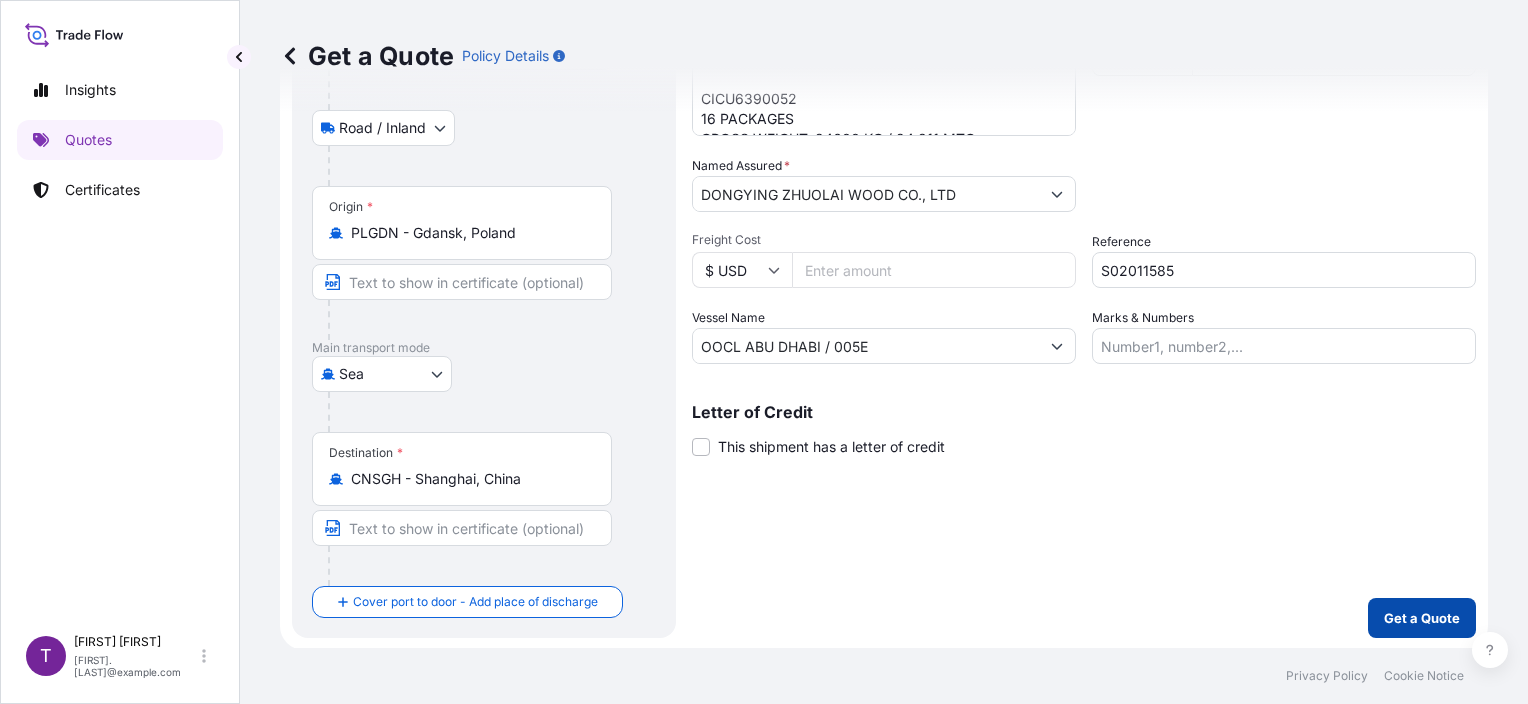 click on "Get a Quote" at bounding box center [1422, 618] 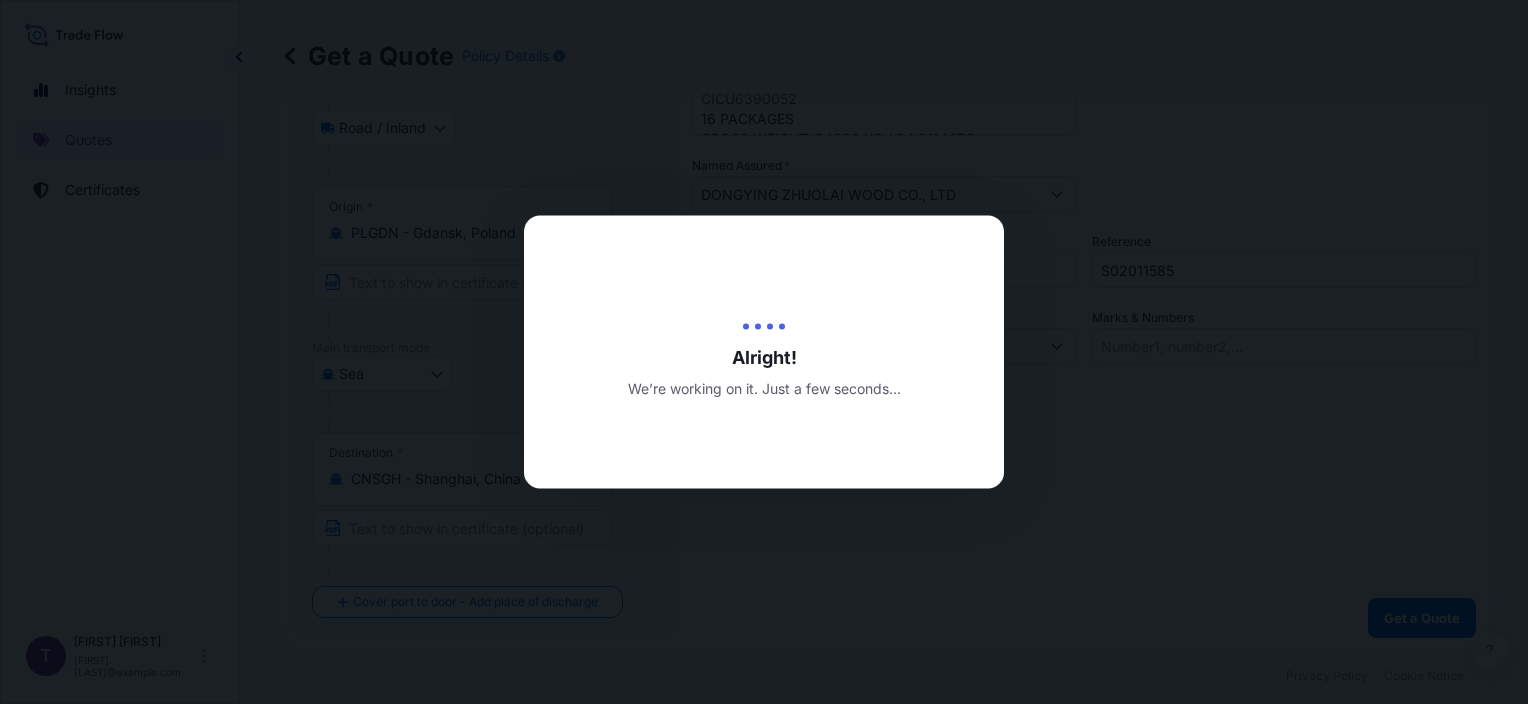 scroll, scrollTop: 0, scrollLeft: 0, axis: both 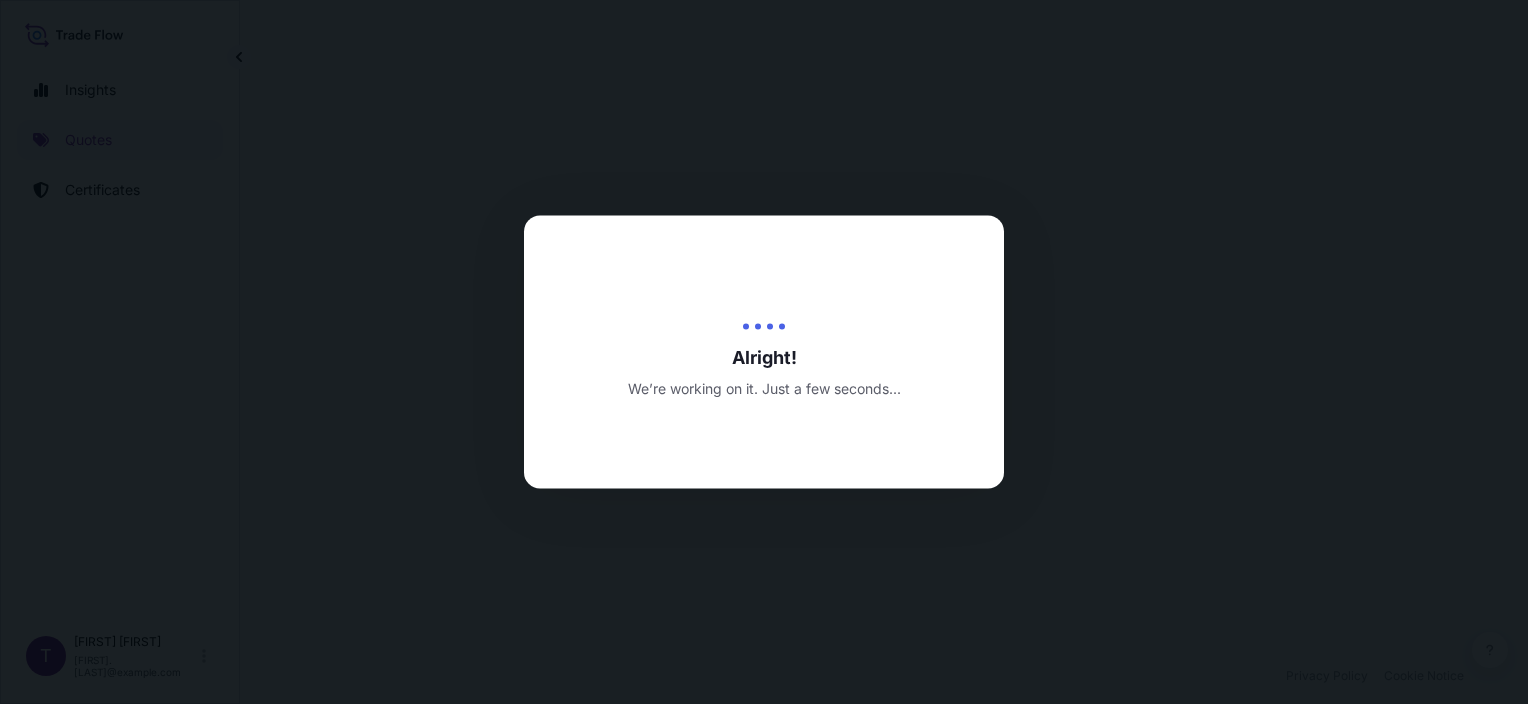 select on "Road / Inland" 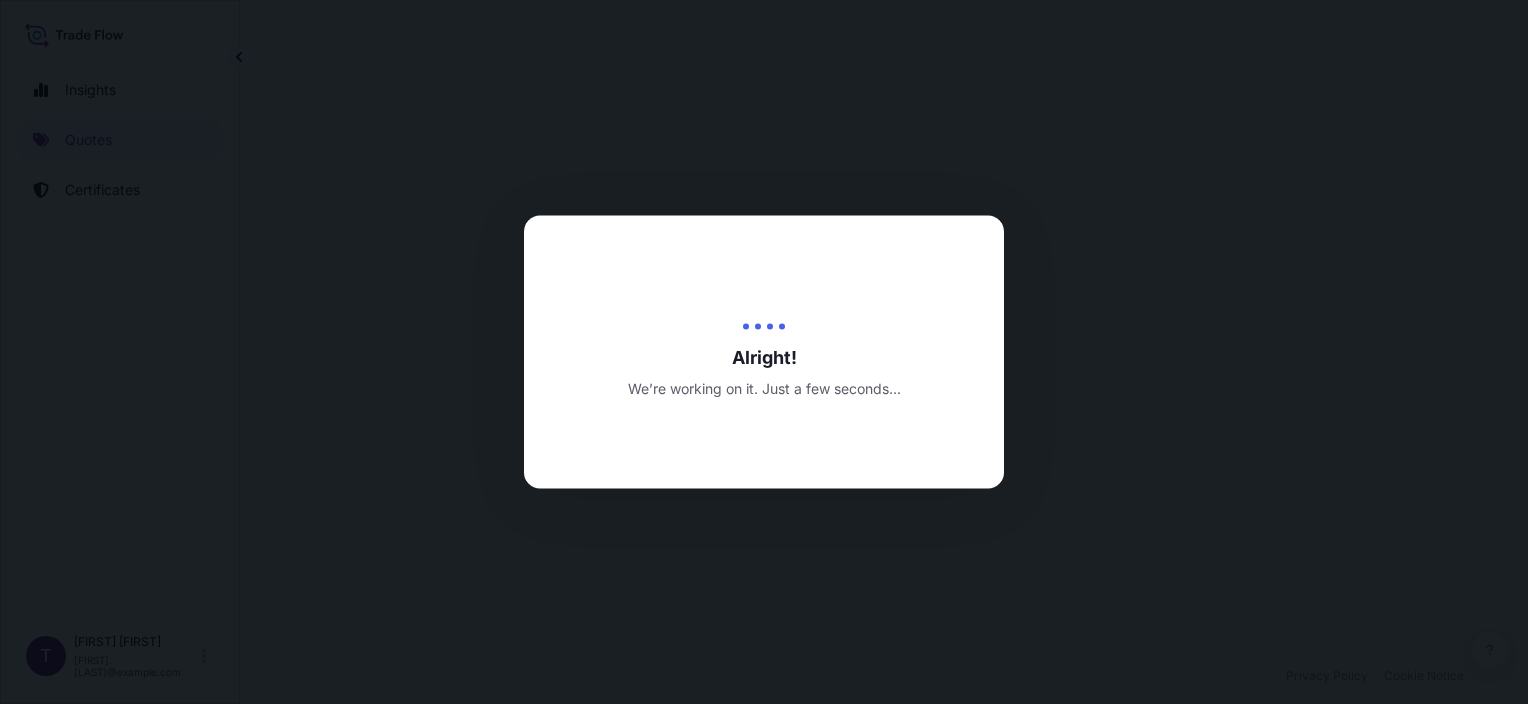 select on "Sea" 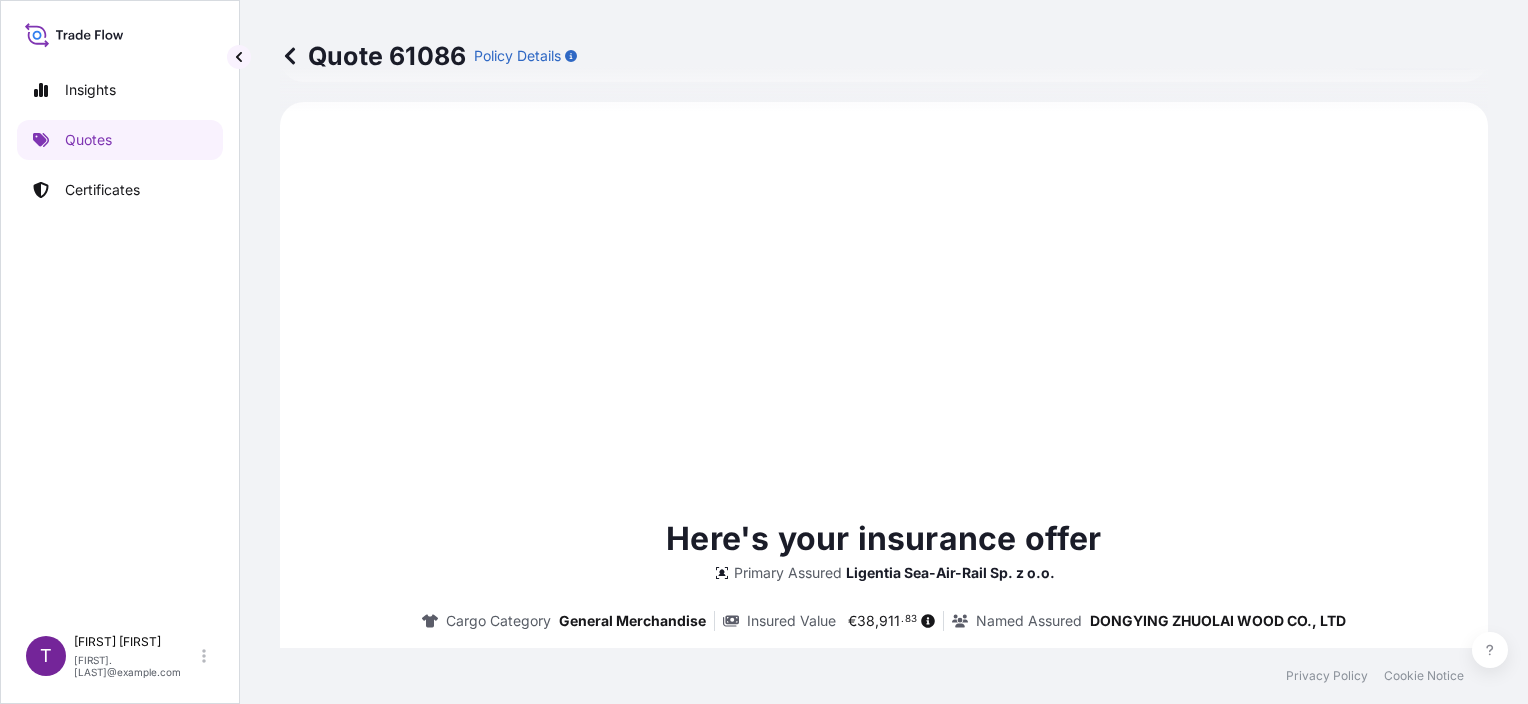 scroll, scrollTop: 1300, scrollLeft: 0, axis: vertical 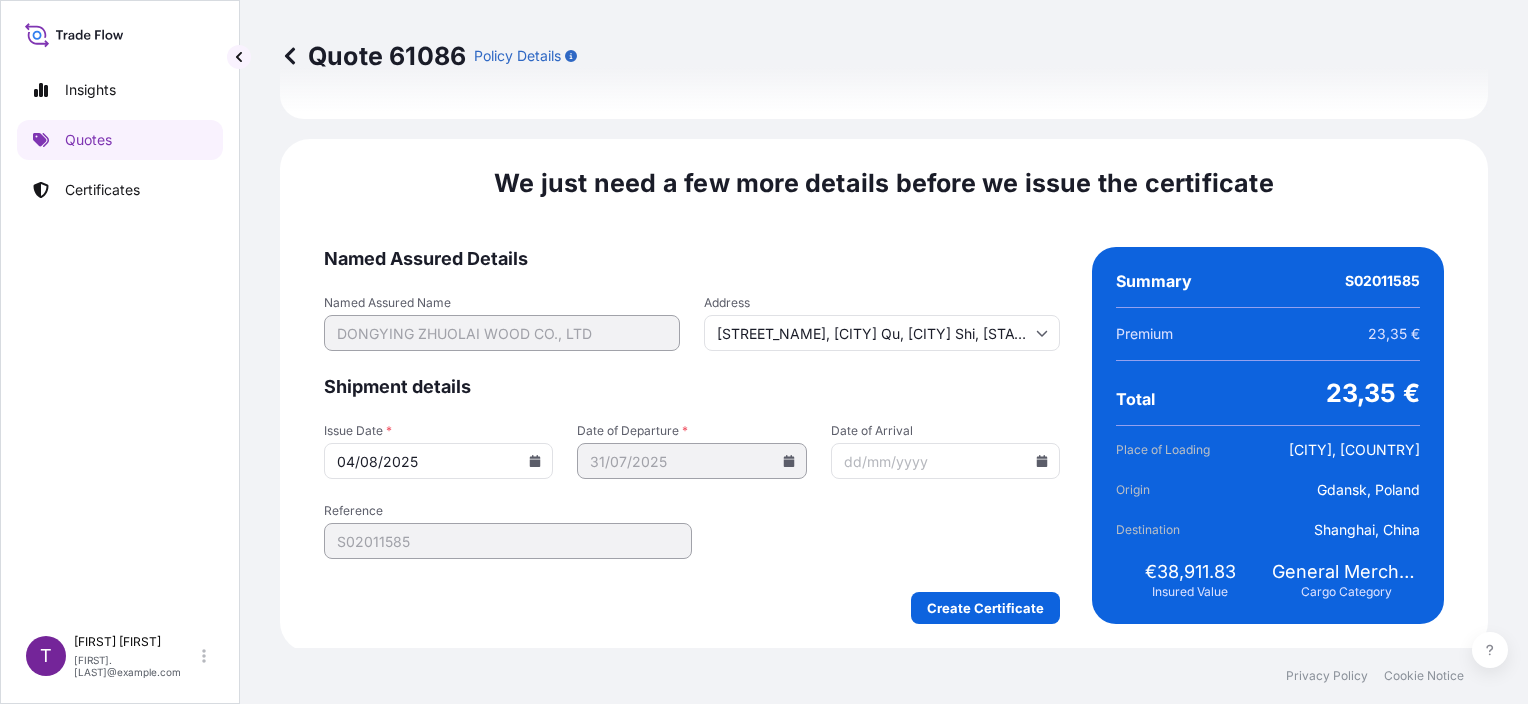 click on "04/08/2025" at bounding box center (438, 461) 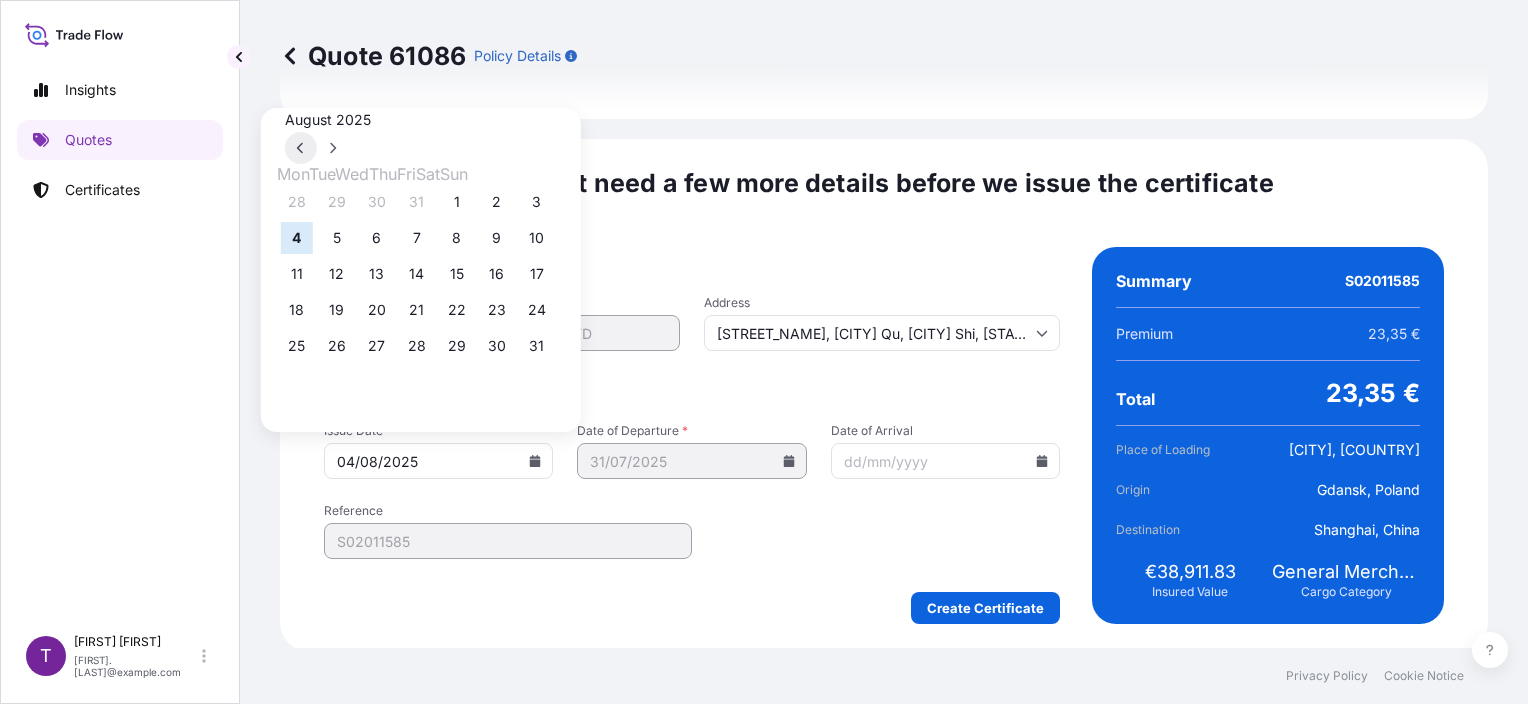 click 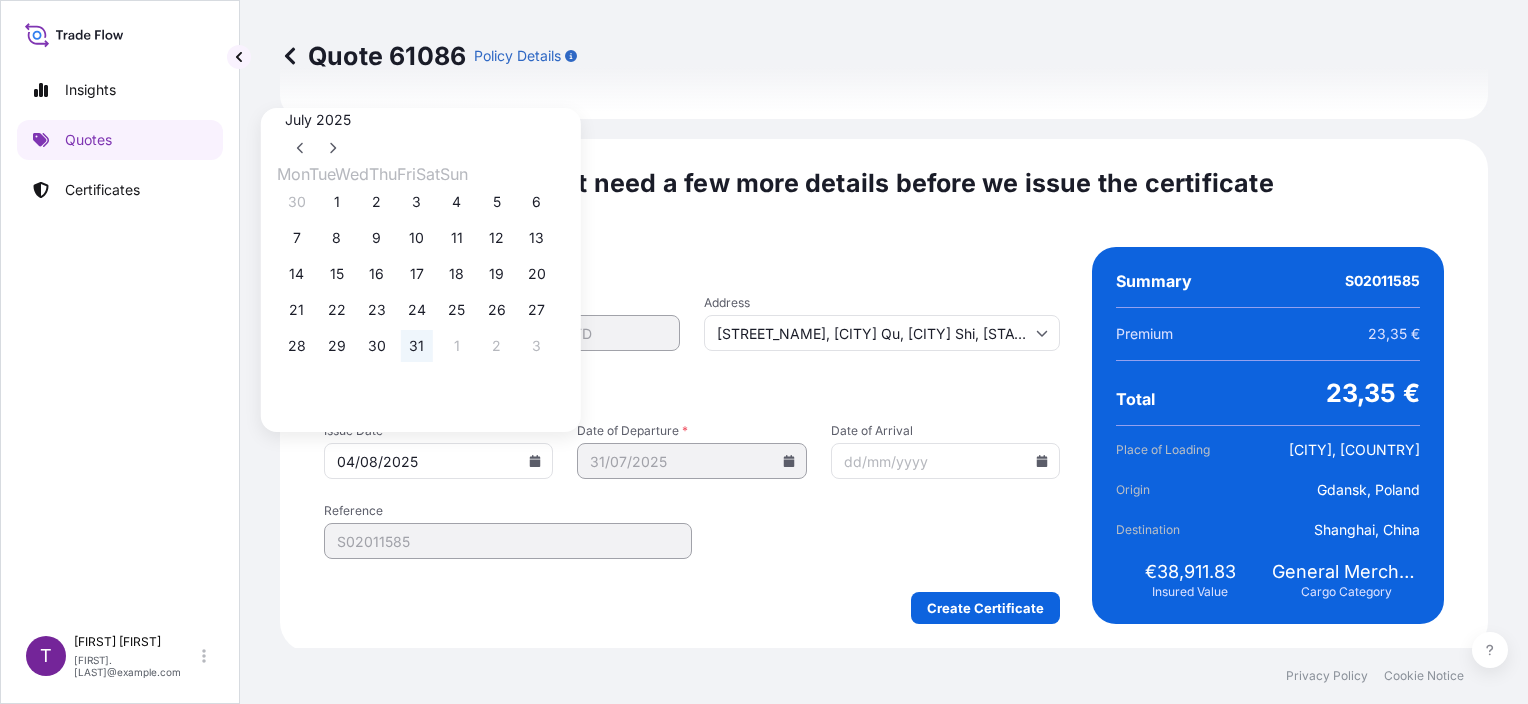 click on "31" at bounding box center (417, 346) 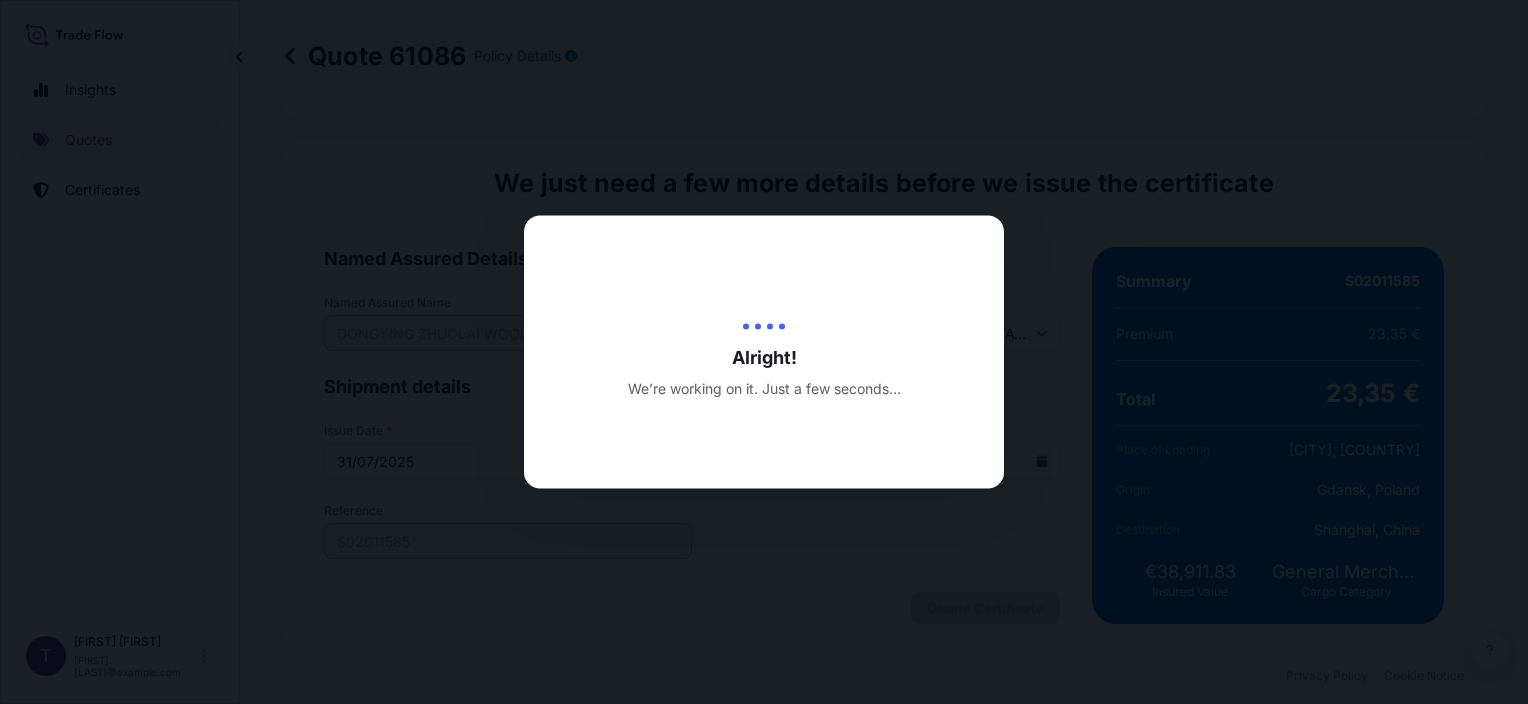 scroll, scrollTop: 0, scrollLeft: 0, axis: both 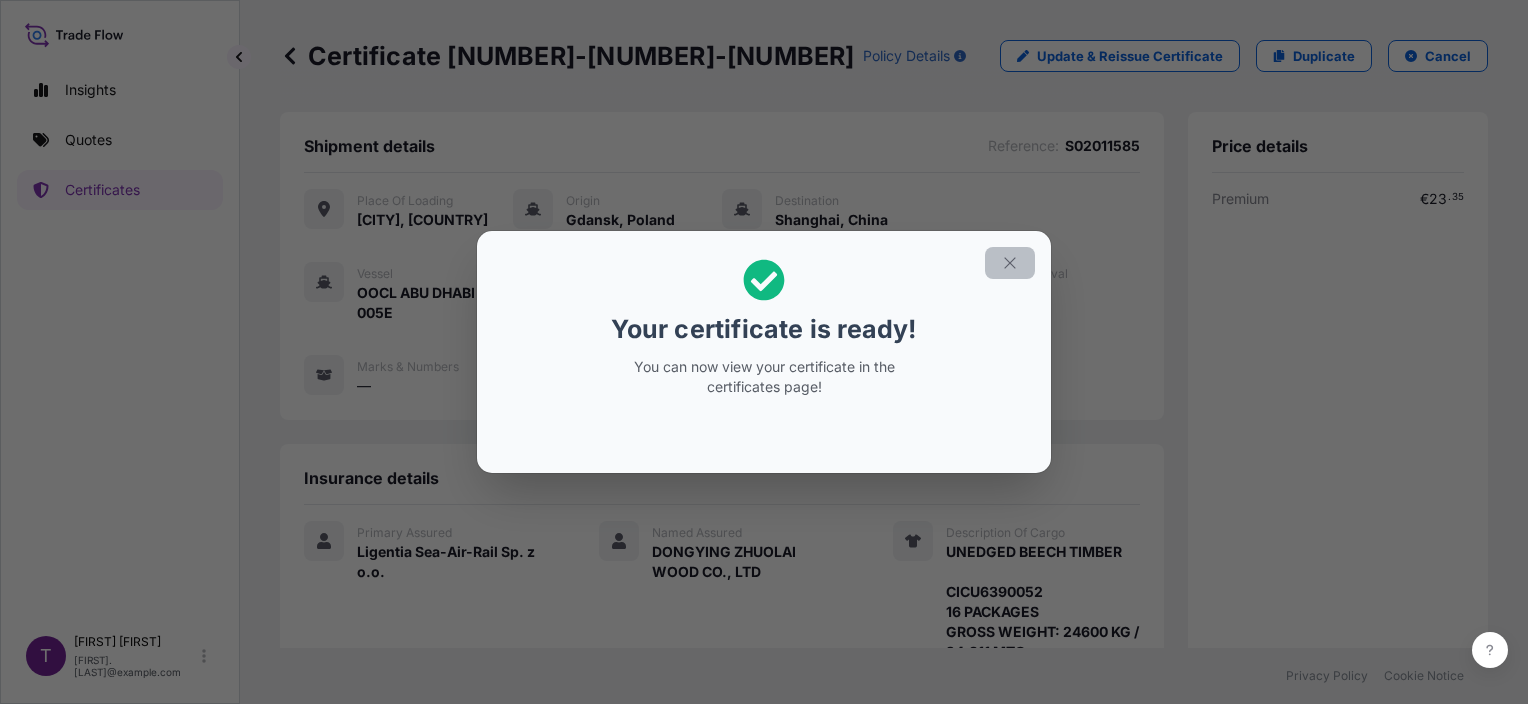 click 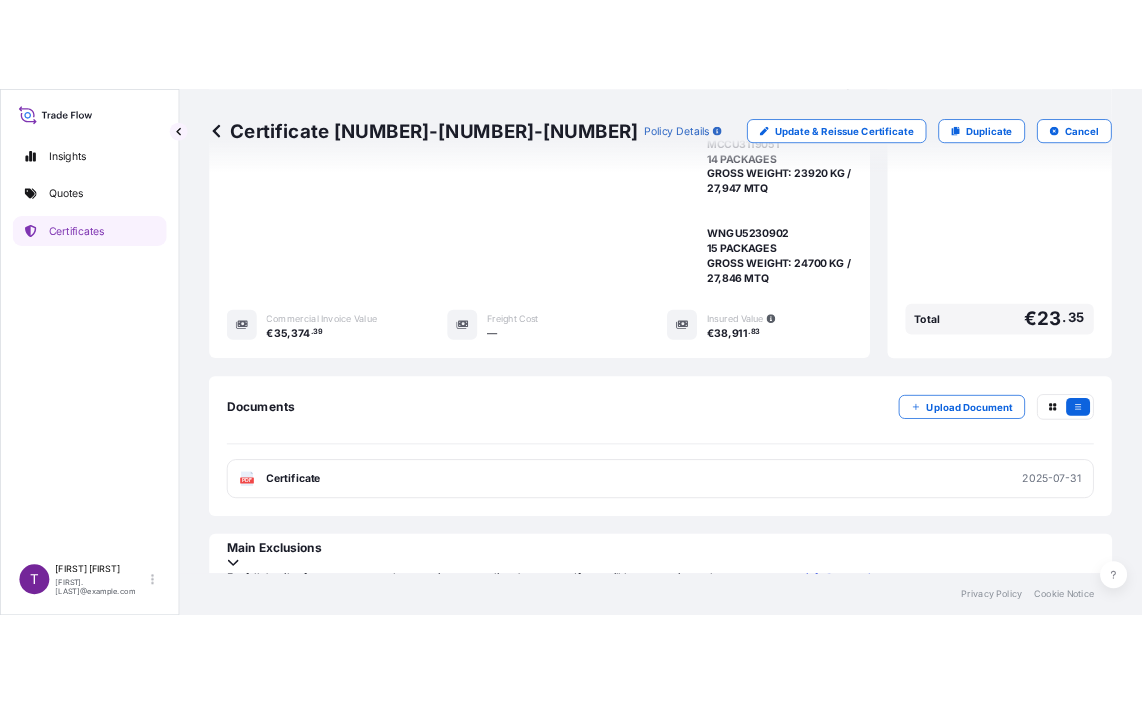 scroll, scrollTop: 764, scrollLeft: 0, axis: vertical 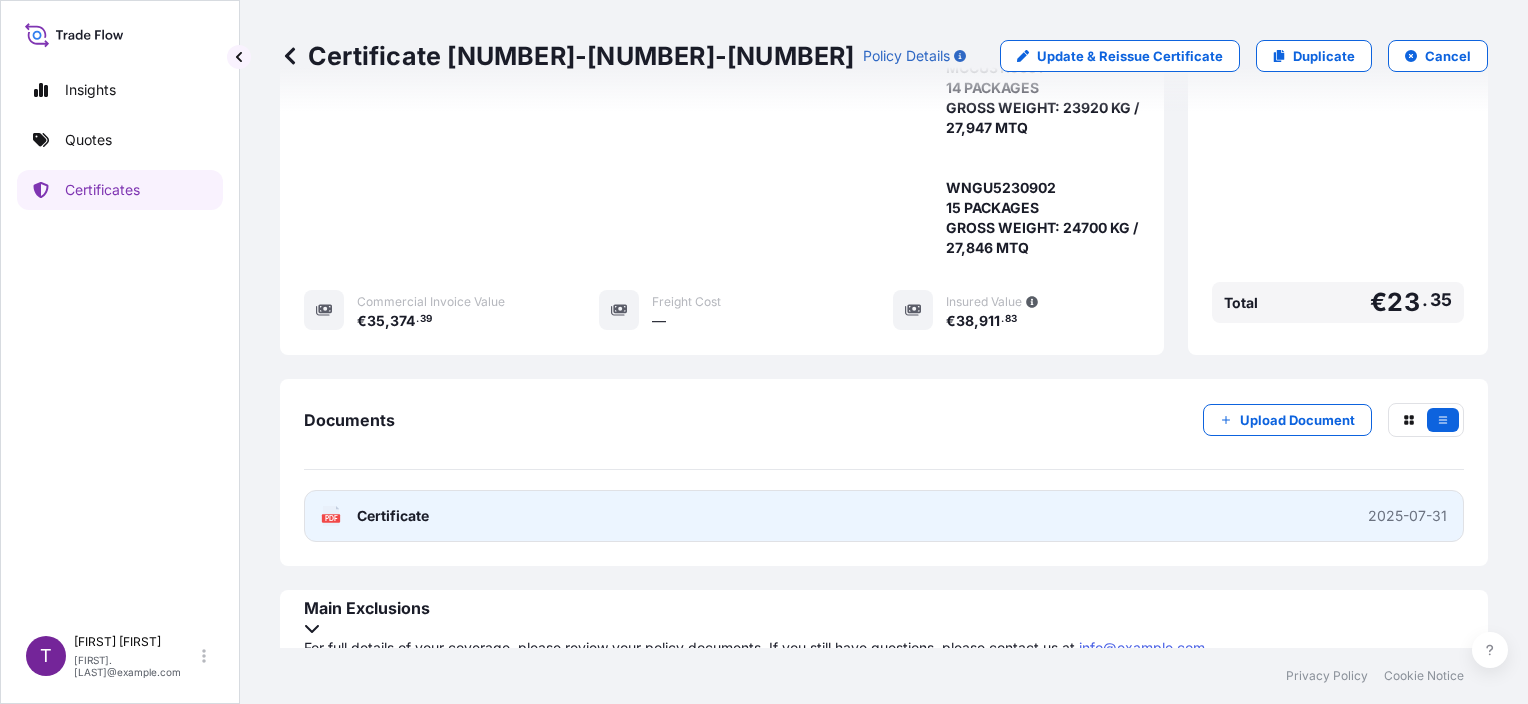 click on "PDF Certificate 2025-07-31" at bounding box center (884, 516) 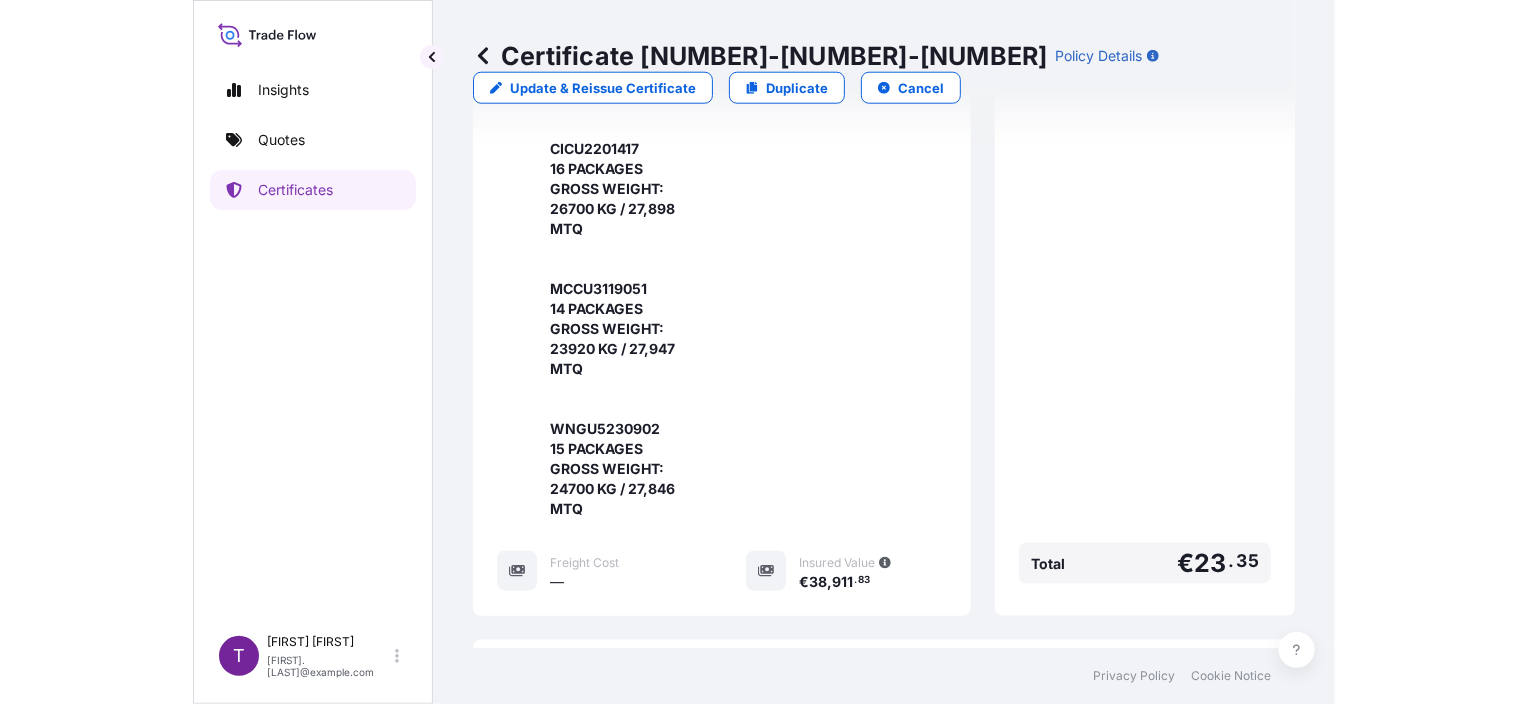 scroll, scrollTop: 866, scrollLeft: 0, axis: vertical 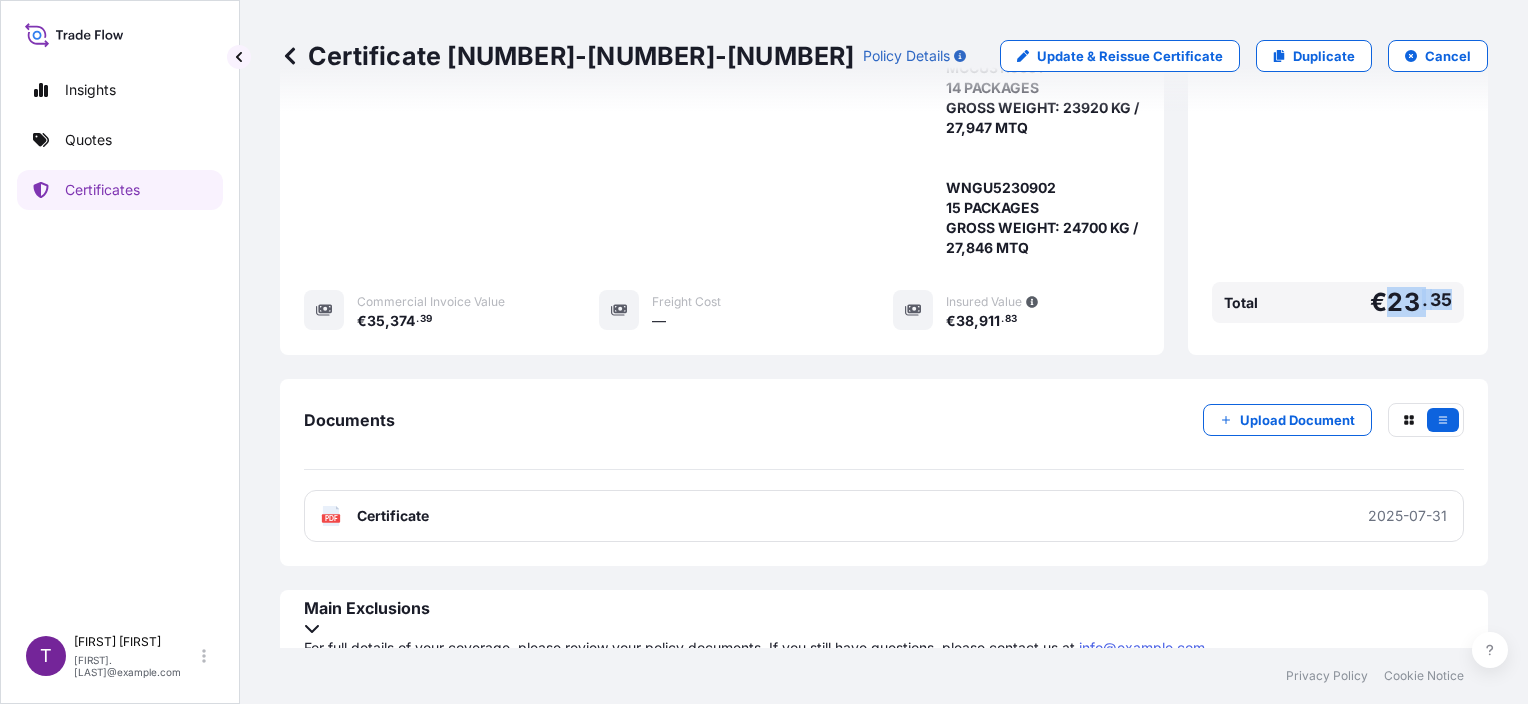 drag, startPoint x: 1442, startPoint y: 300, endPoint x: 1379, endPoint y: 308, distance: 63.505905 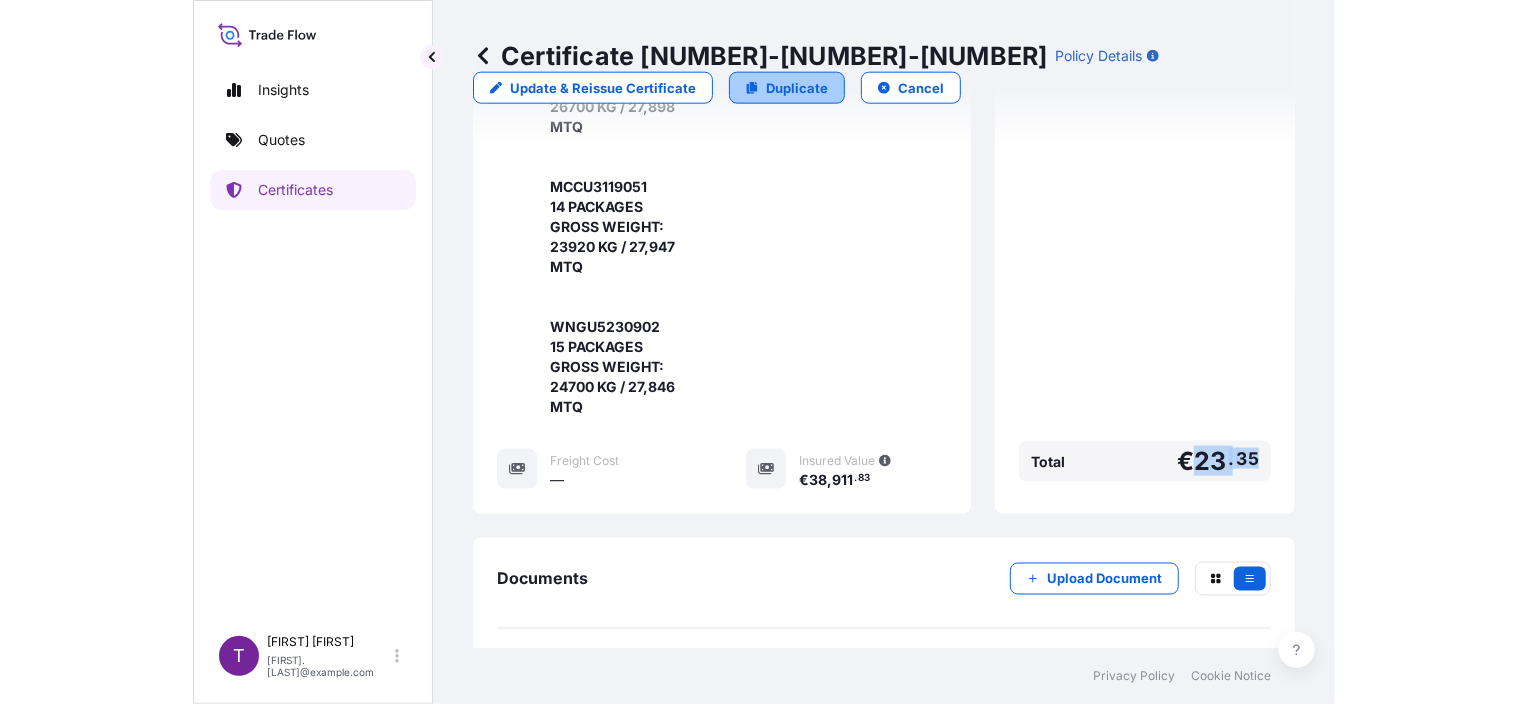 scroll, scrollTop: 764, scrollLeft: 0, axis: vertical 